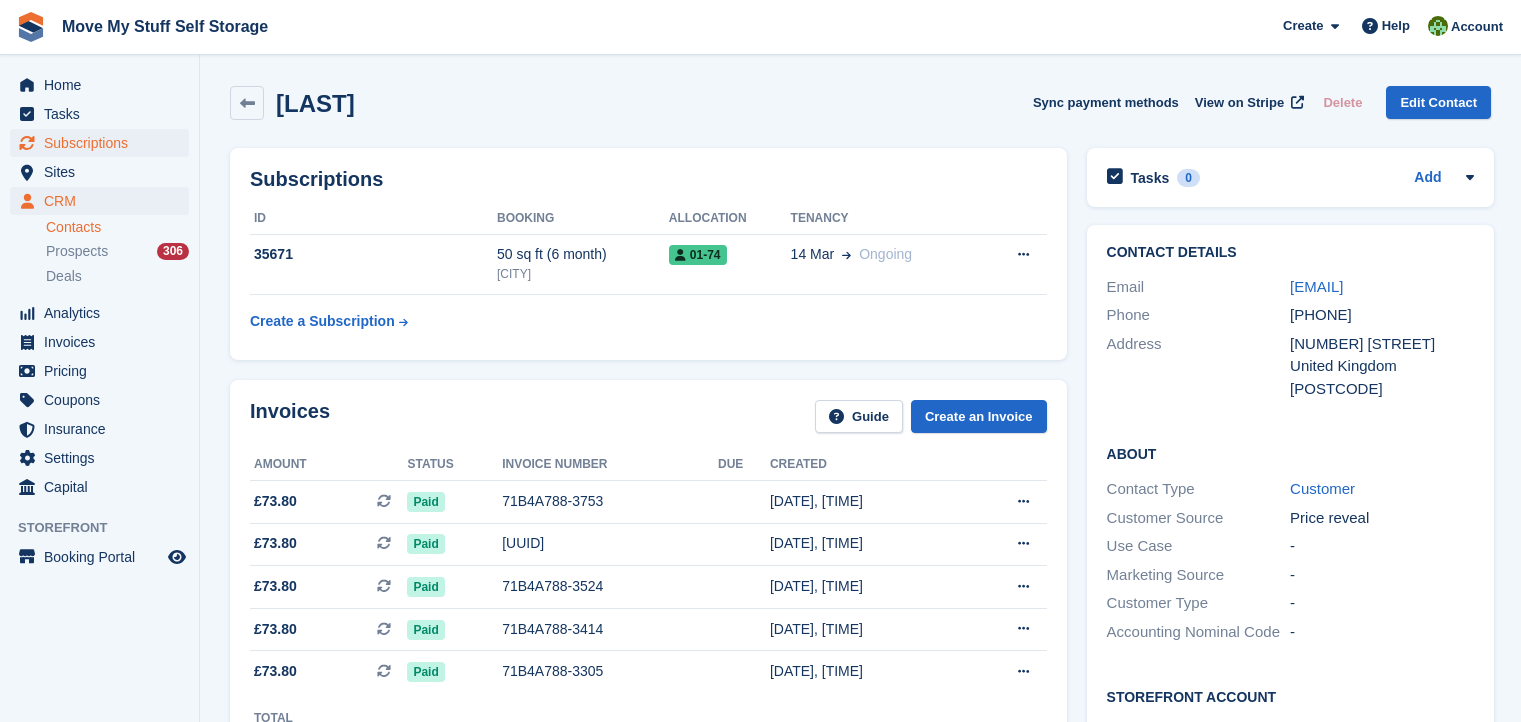 scroll, scrollTop: 0, scrollLeft: 0, axis: both 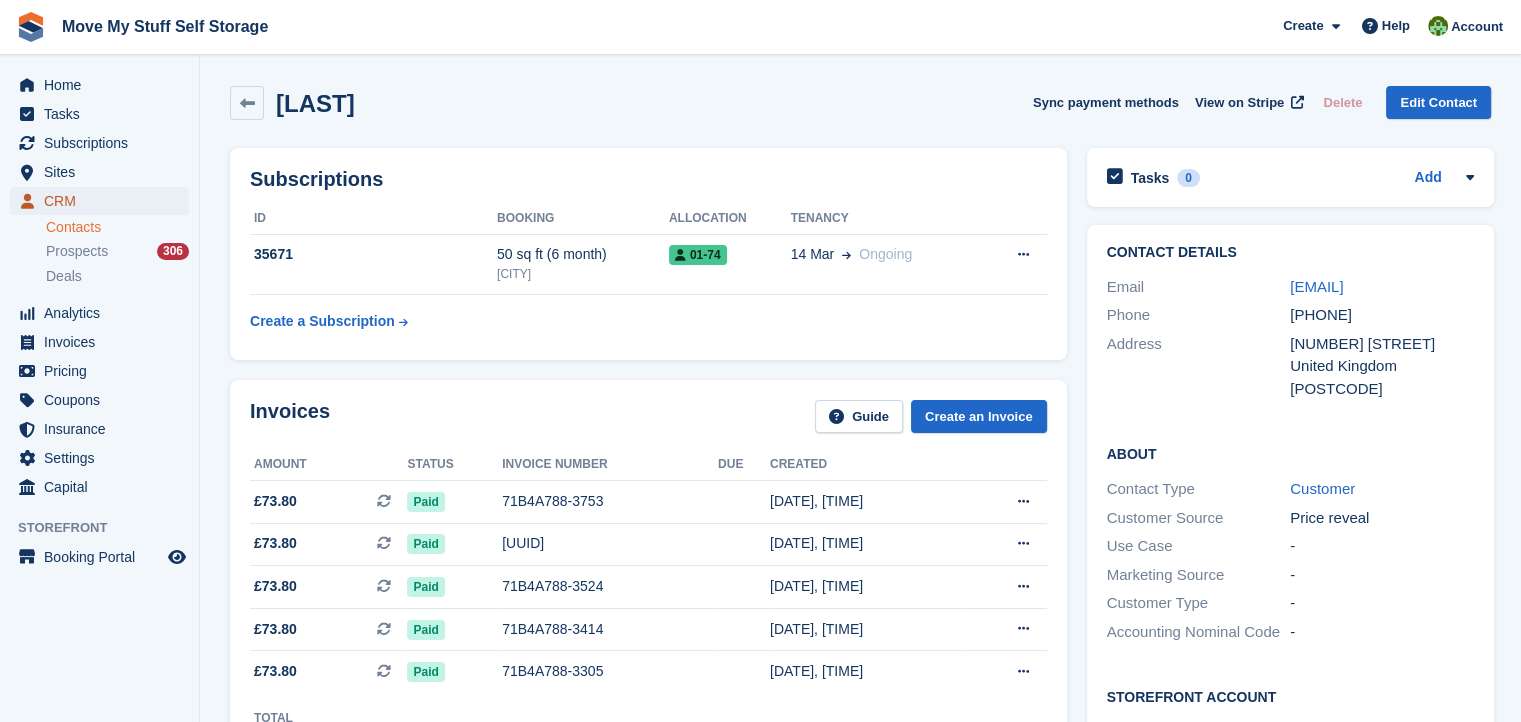 click on "CRM" at bounding box center [104, 201] 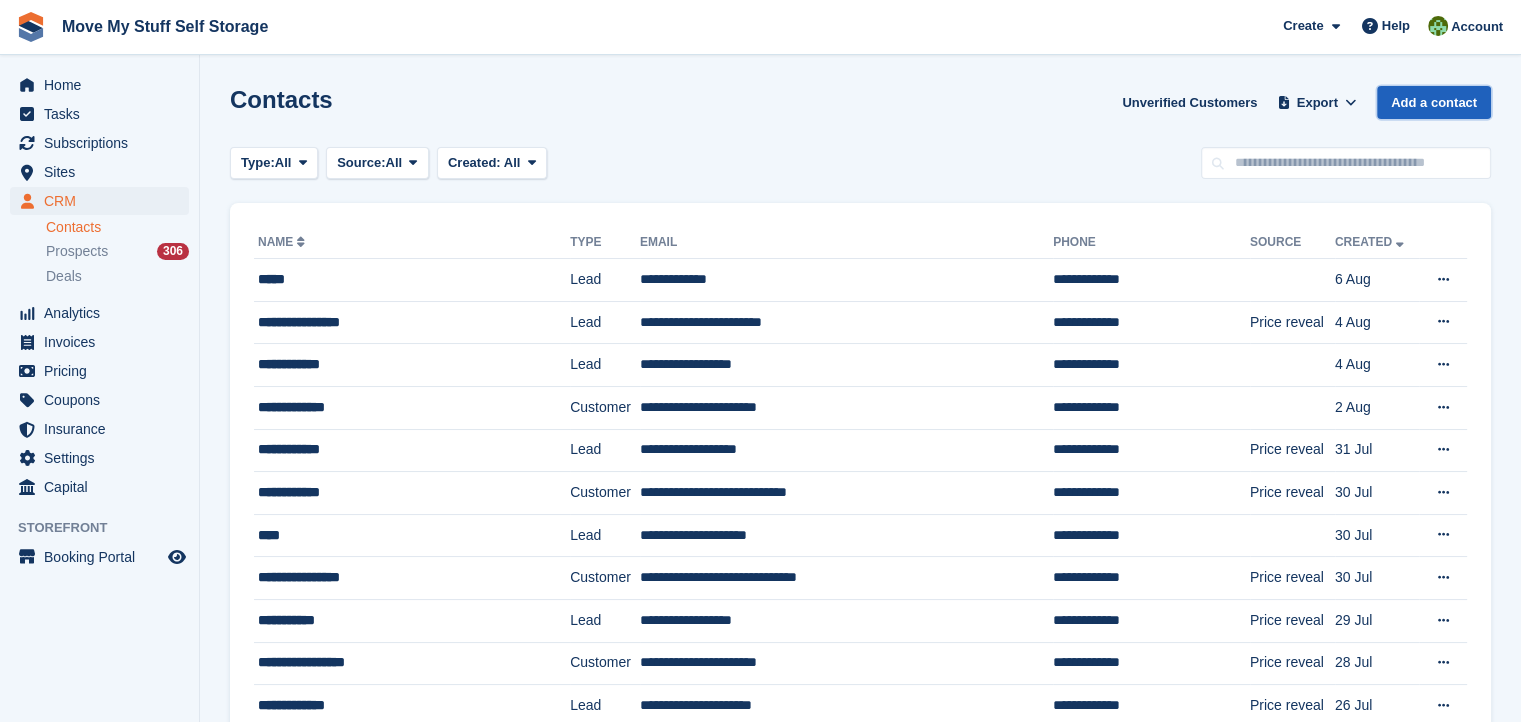 click on "Add a contact" at bounding box center (1434, 102) 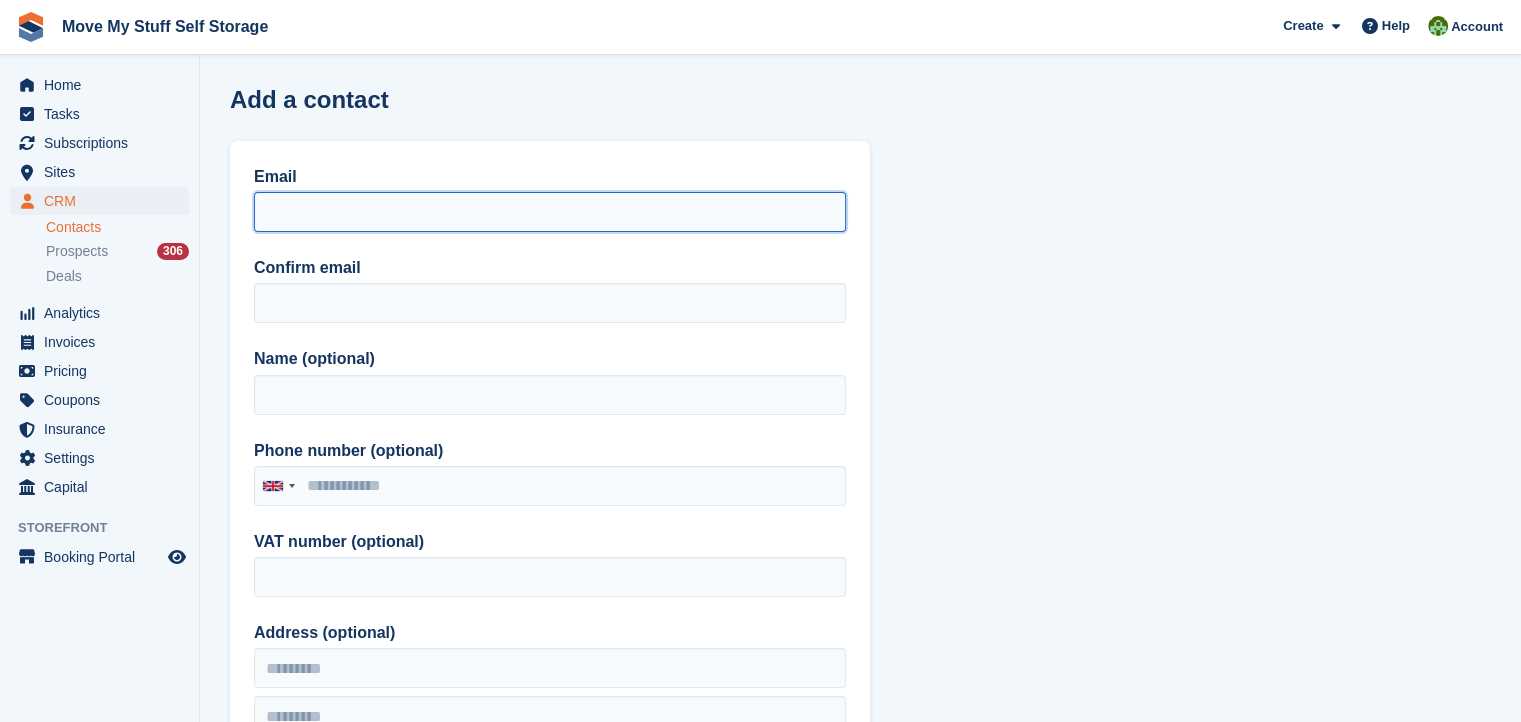 click on "Email" at bounding box center [550, 212] 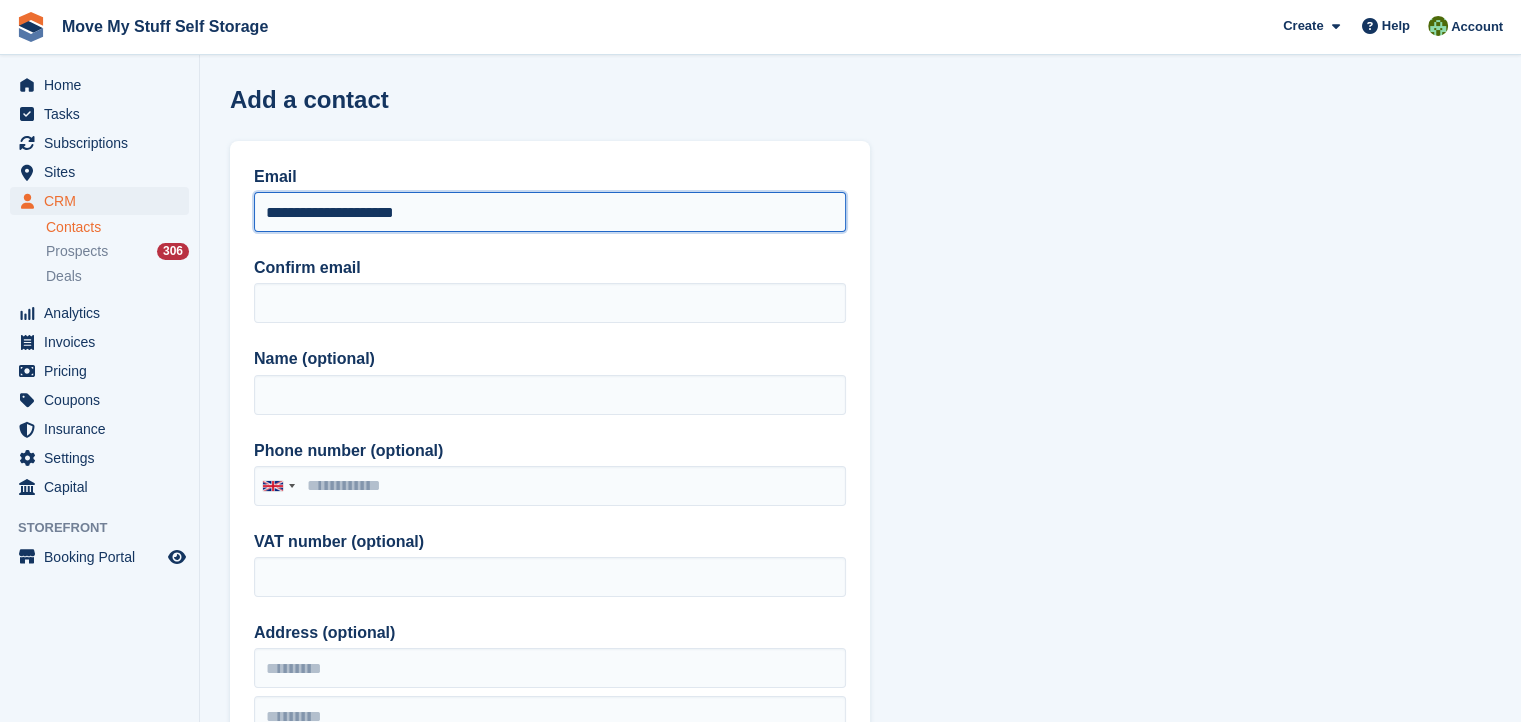 drag, startPoint x: 546, startPoint y: 213, endPoint x: 248, endPoint y: 209, distance: 298.02686 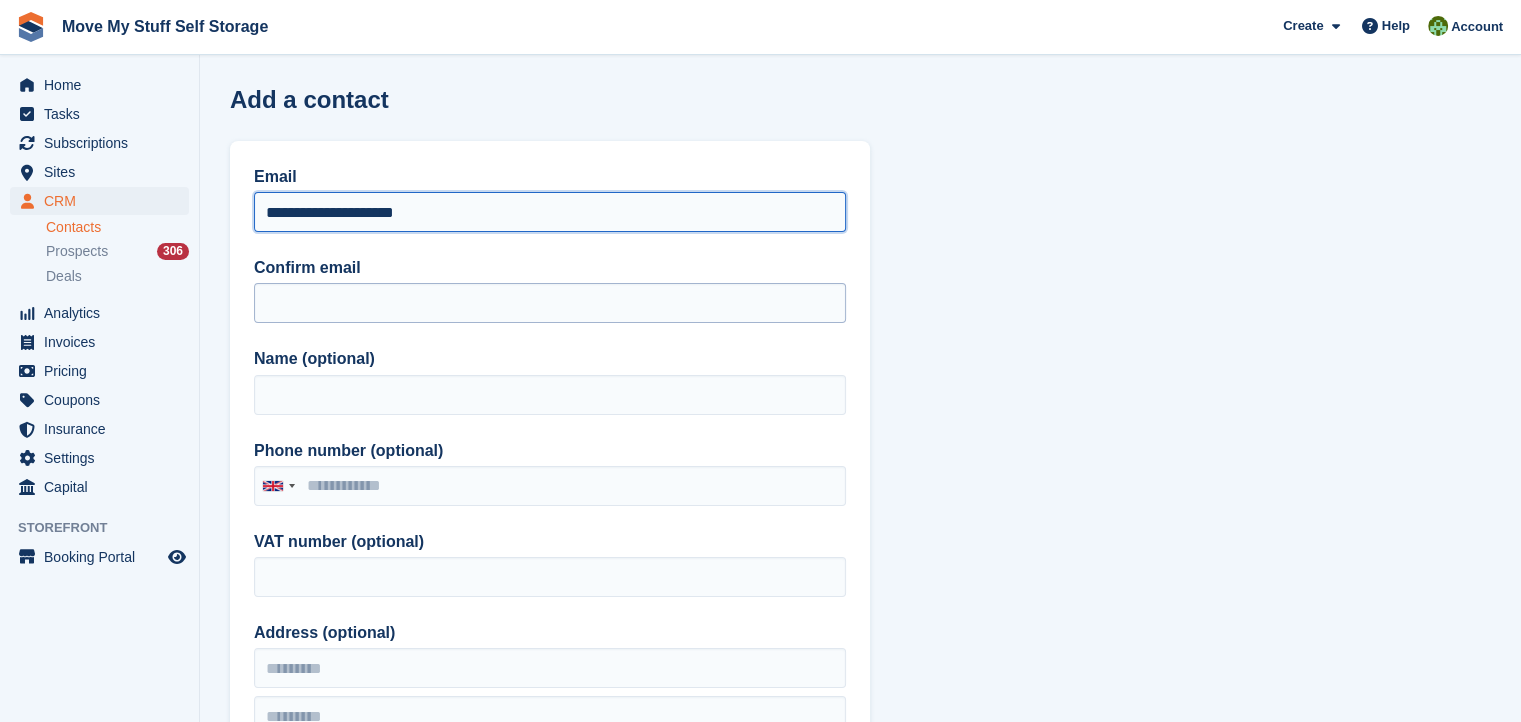 type on "**********" 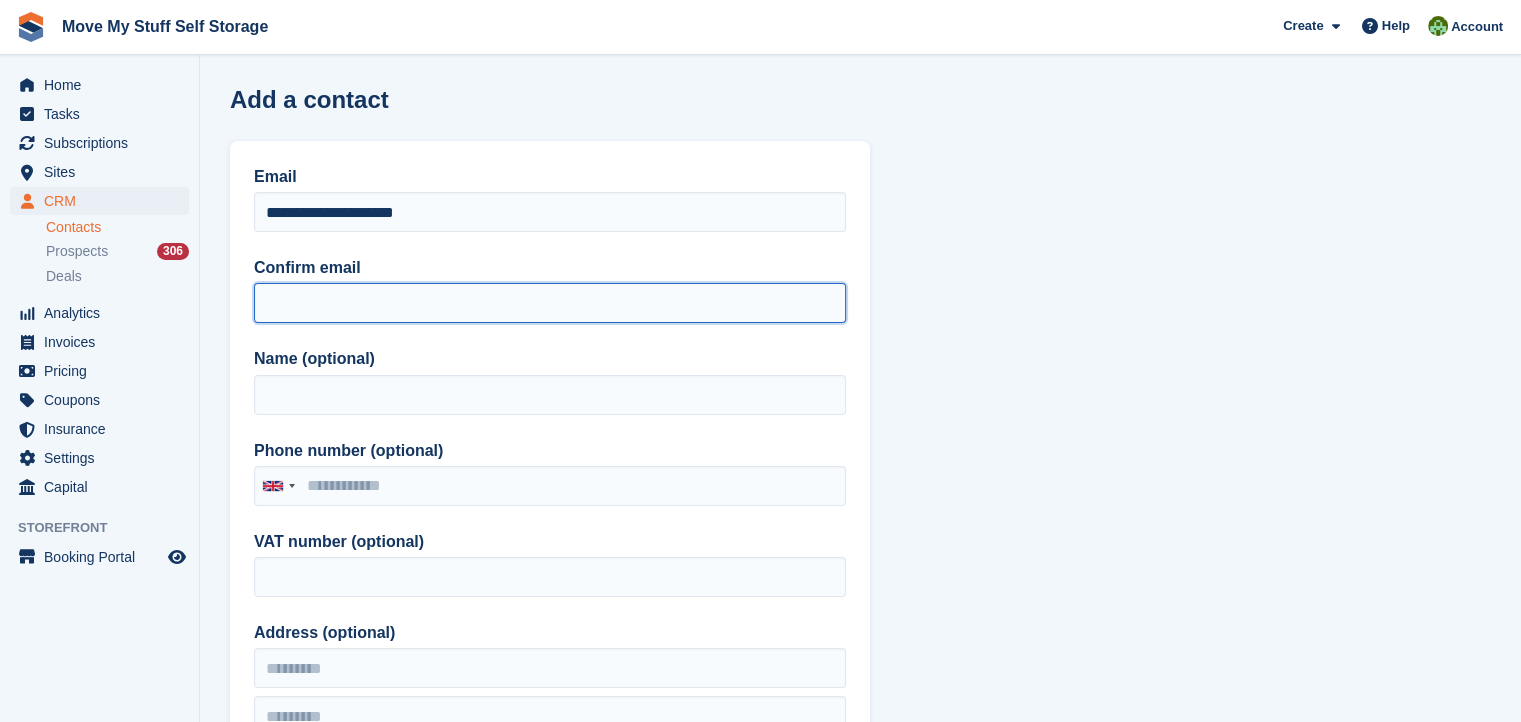 click on "Confirm email" at bounding box center (550, 303) 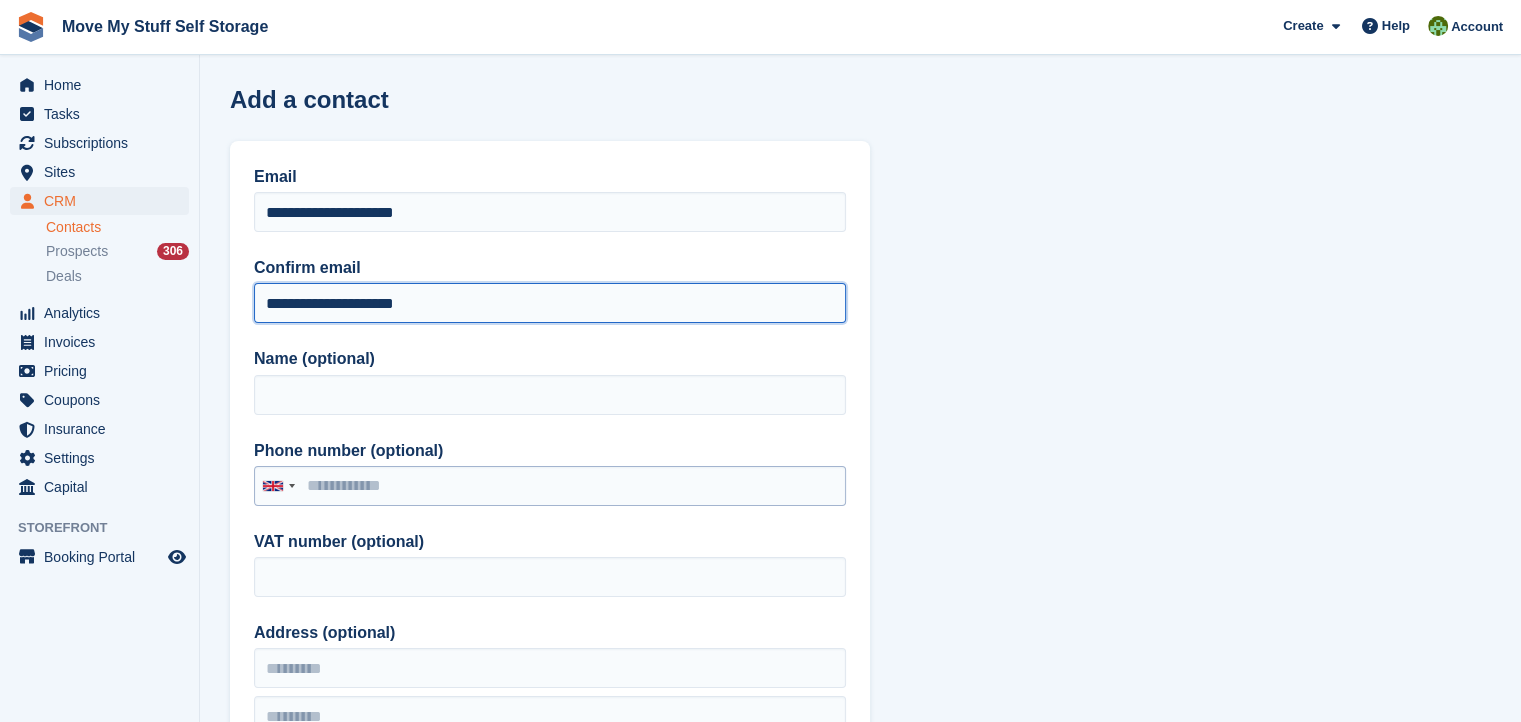type on "**********" 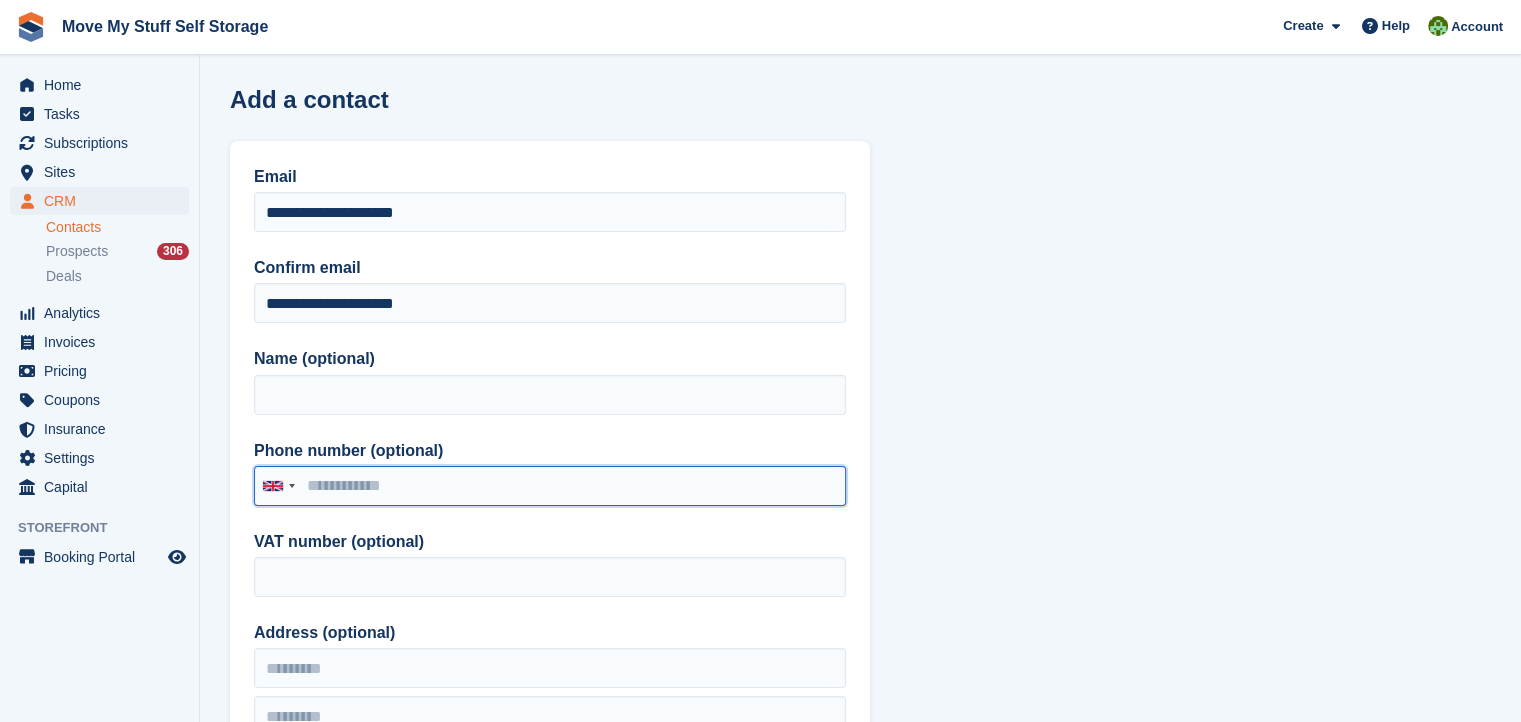click on "Phone number (optional)" at bounding box center [550, 486] 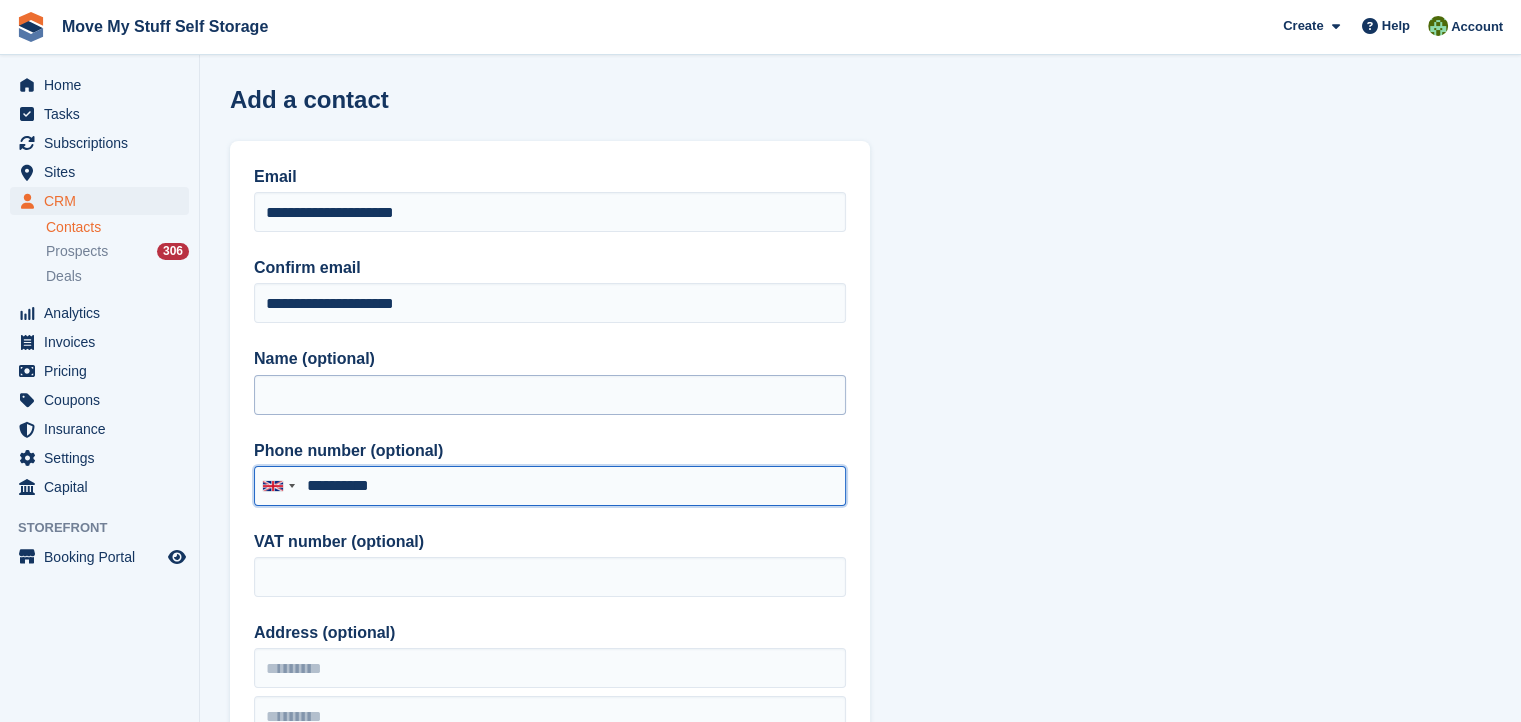 type on "**********" 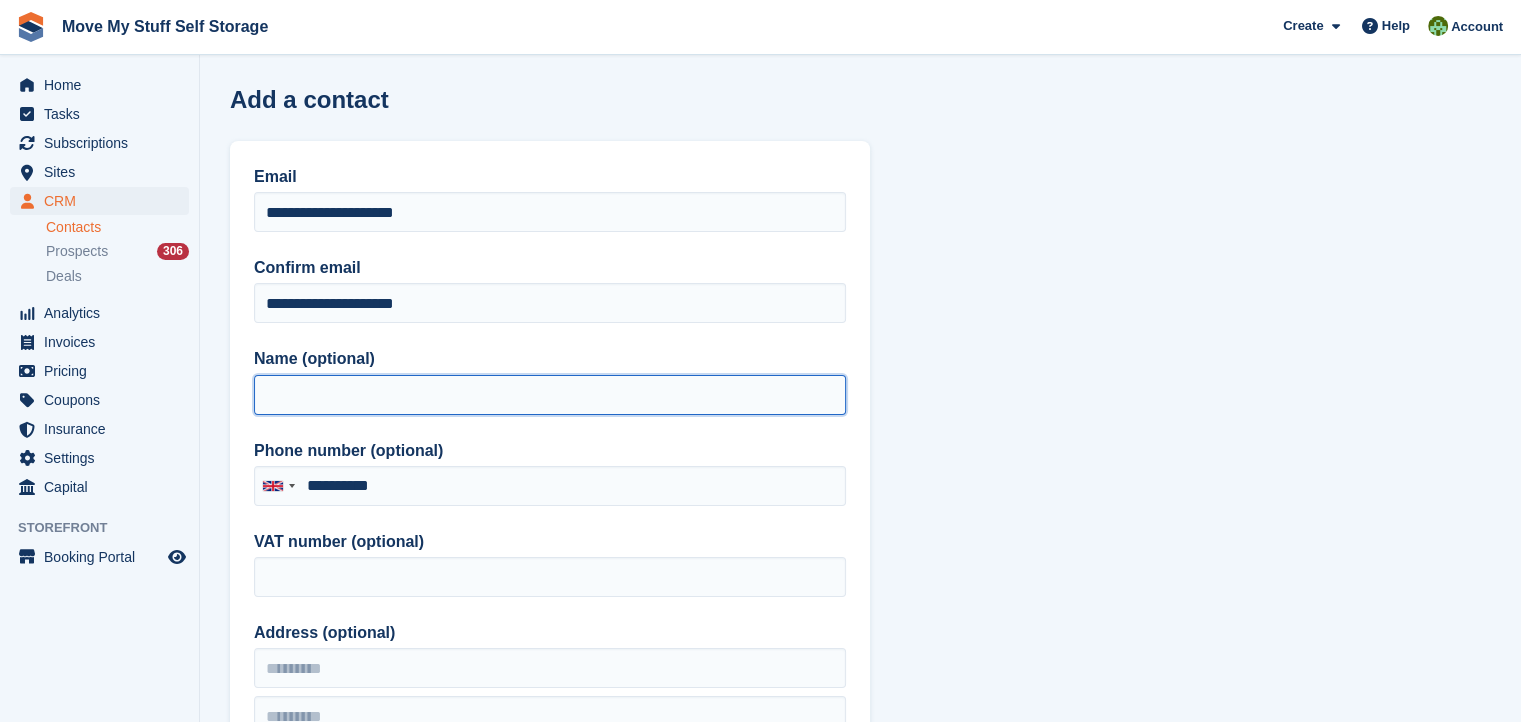 click on "Name (optional)" at bounding box center [550, 395] 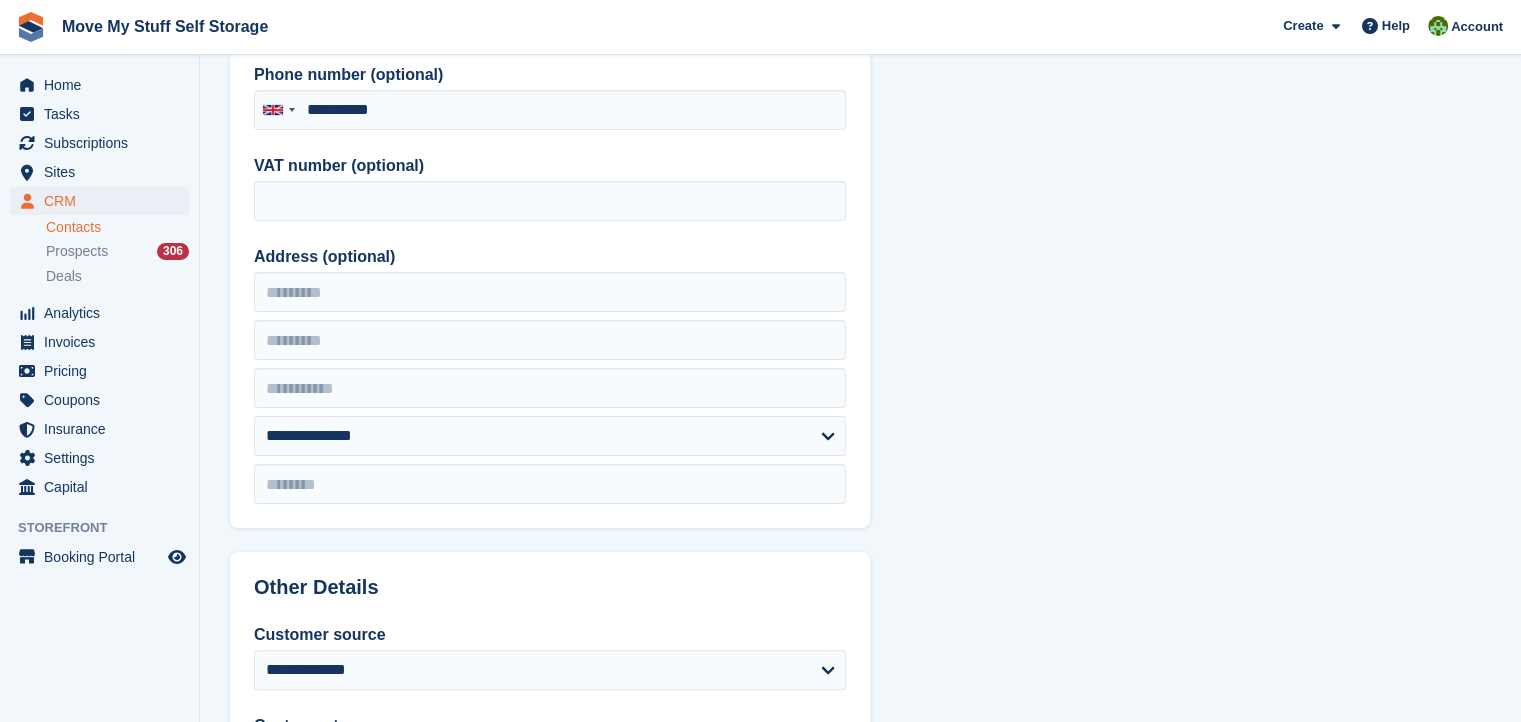 scroll, scrollTop: 372, scrollLeft: 0, axis: vertical 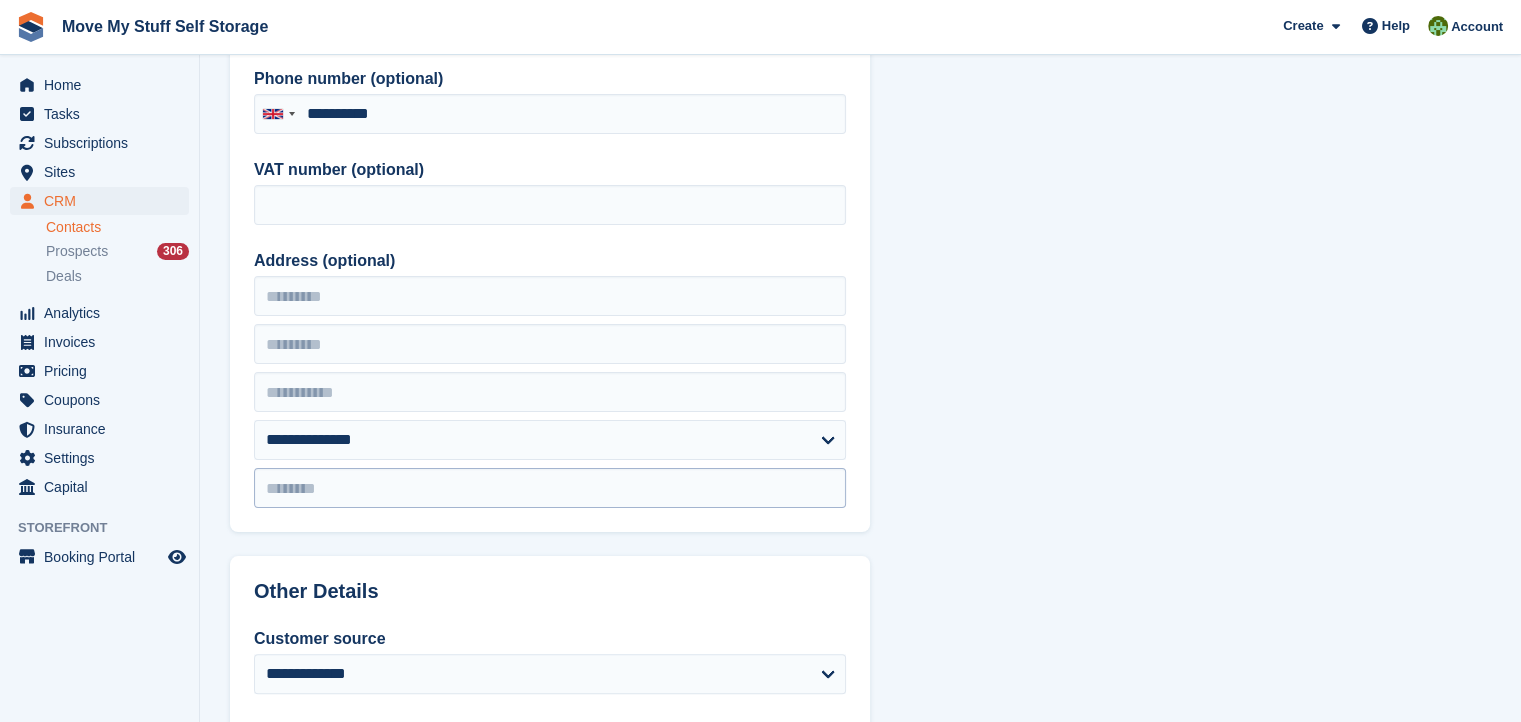type on "**********" 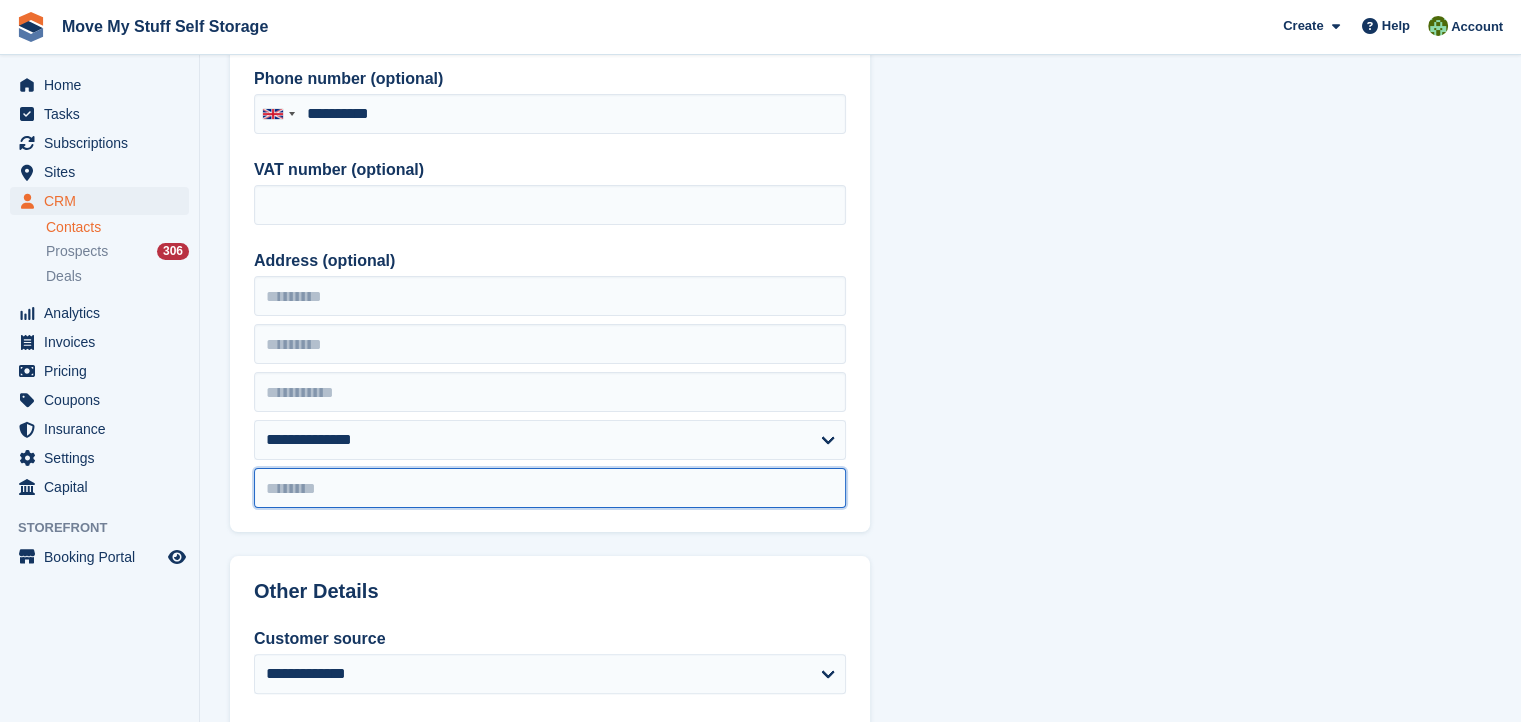 click at bounding box center (550, 488) 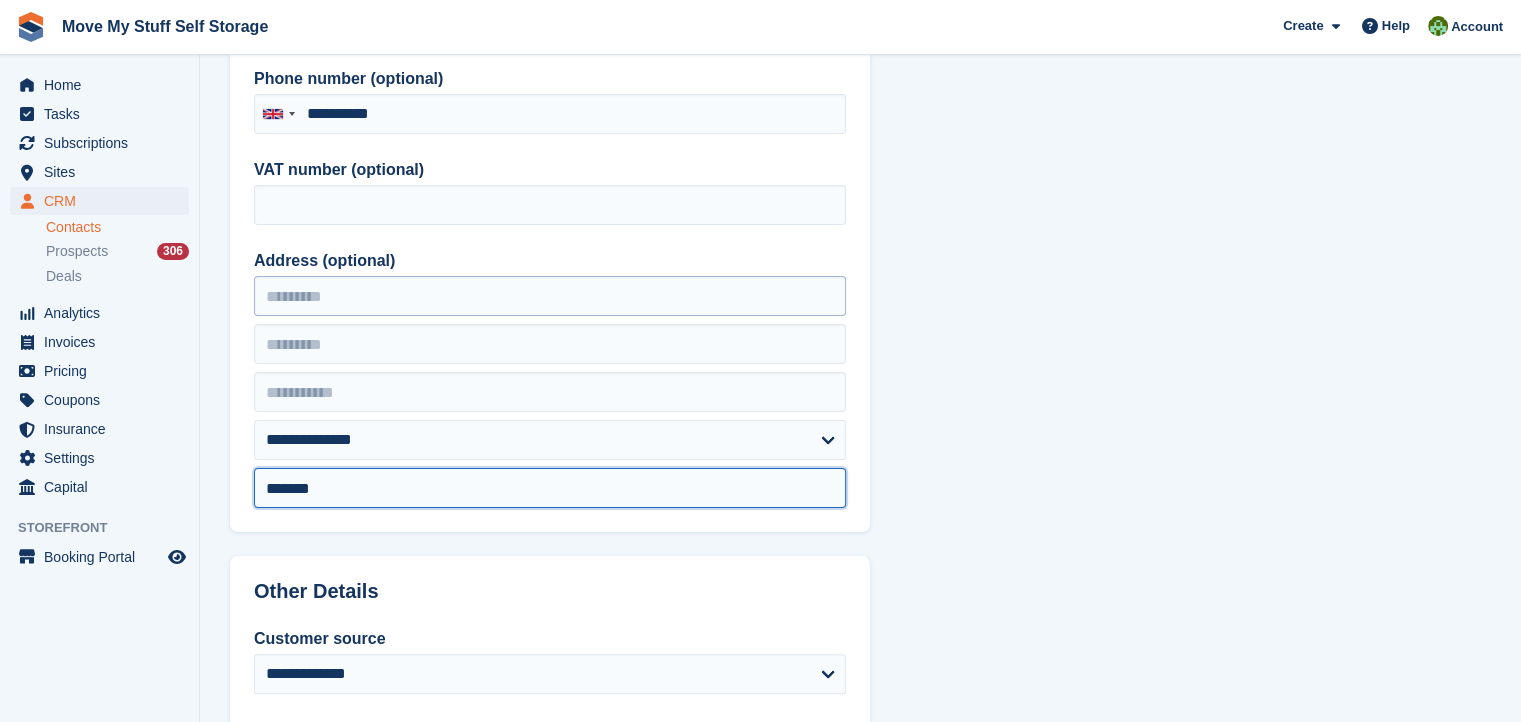 type on "*******" 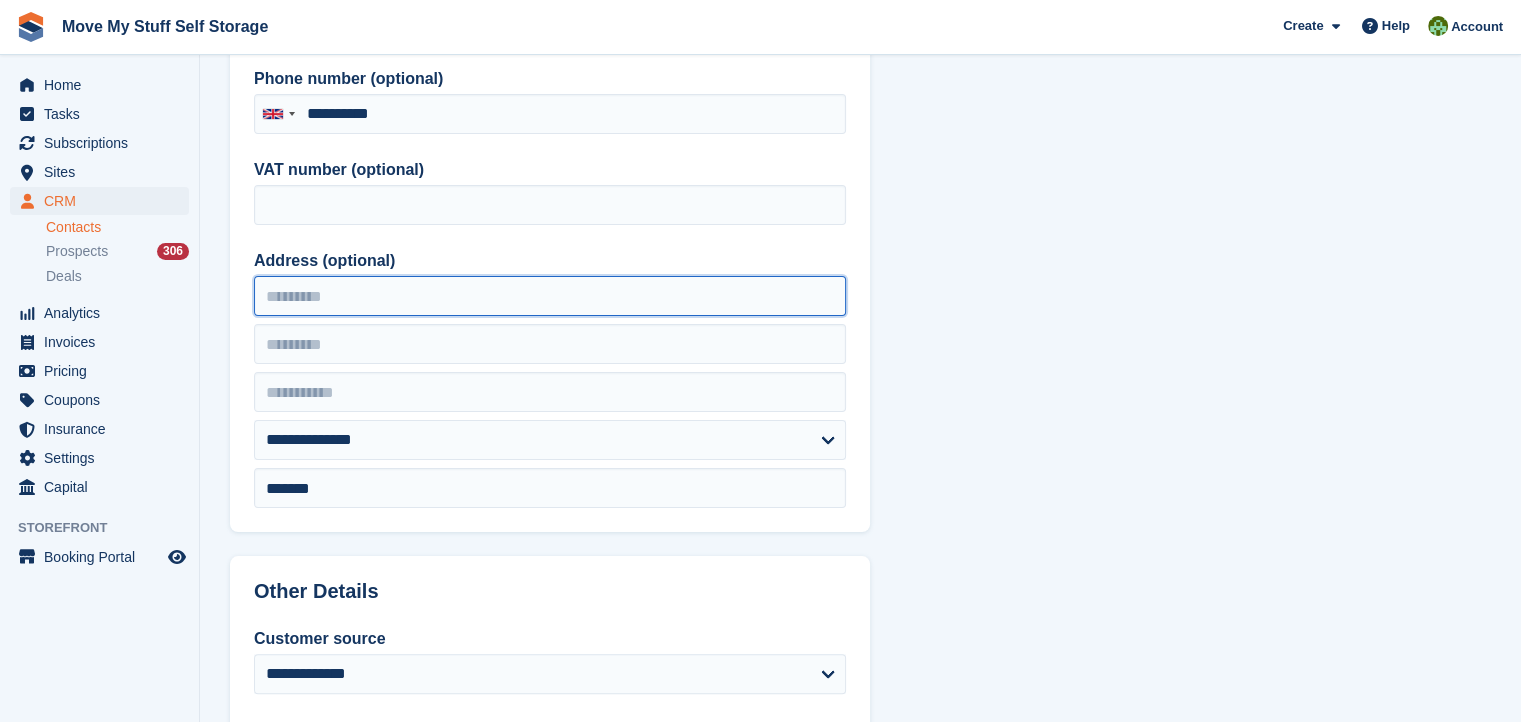 click on "Address (optional)" at bounding box center [550, 296] 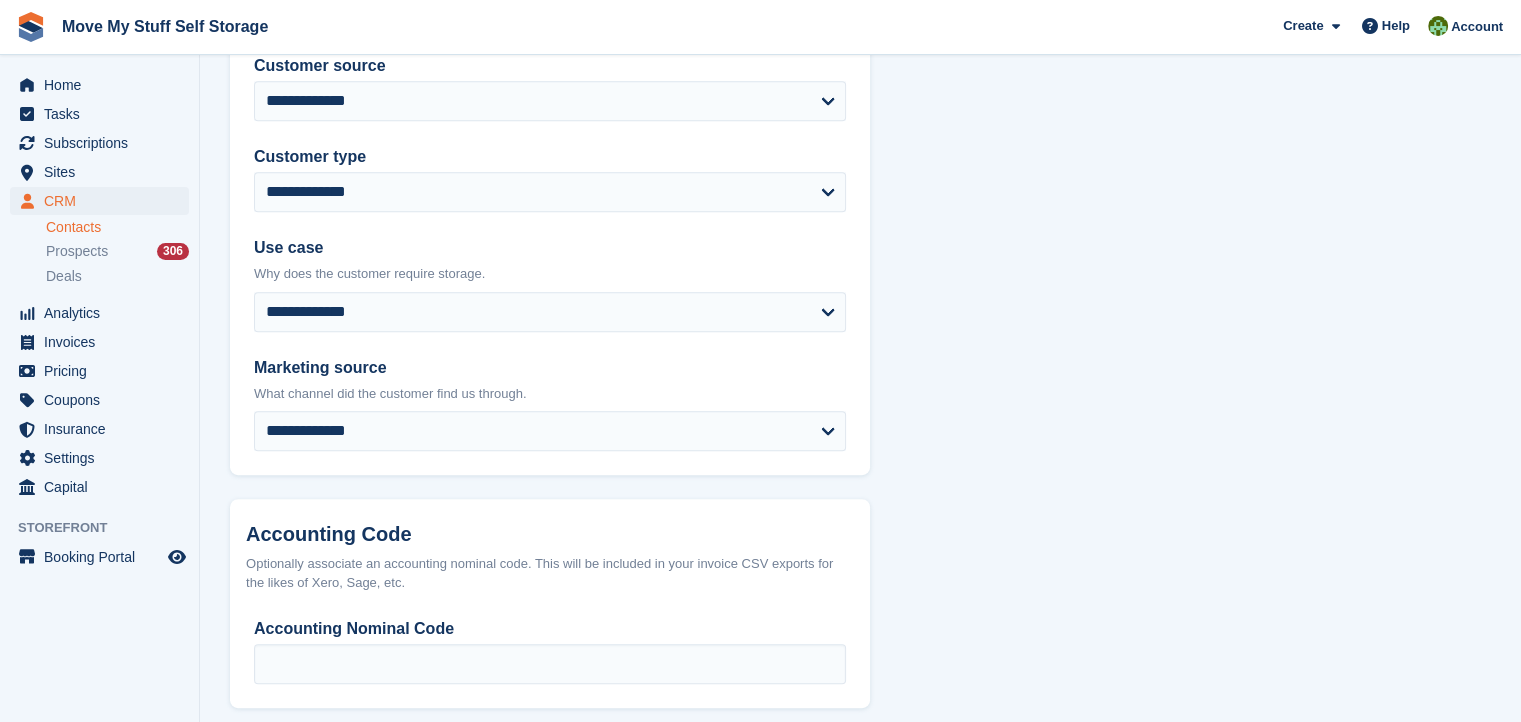 scroll, scrollTop: 974, scrollLeft: 0, axis: vertical 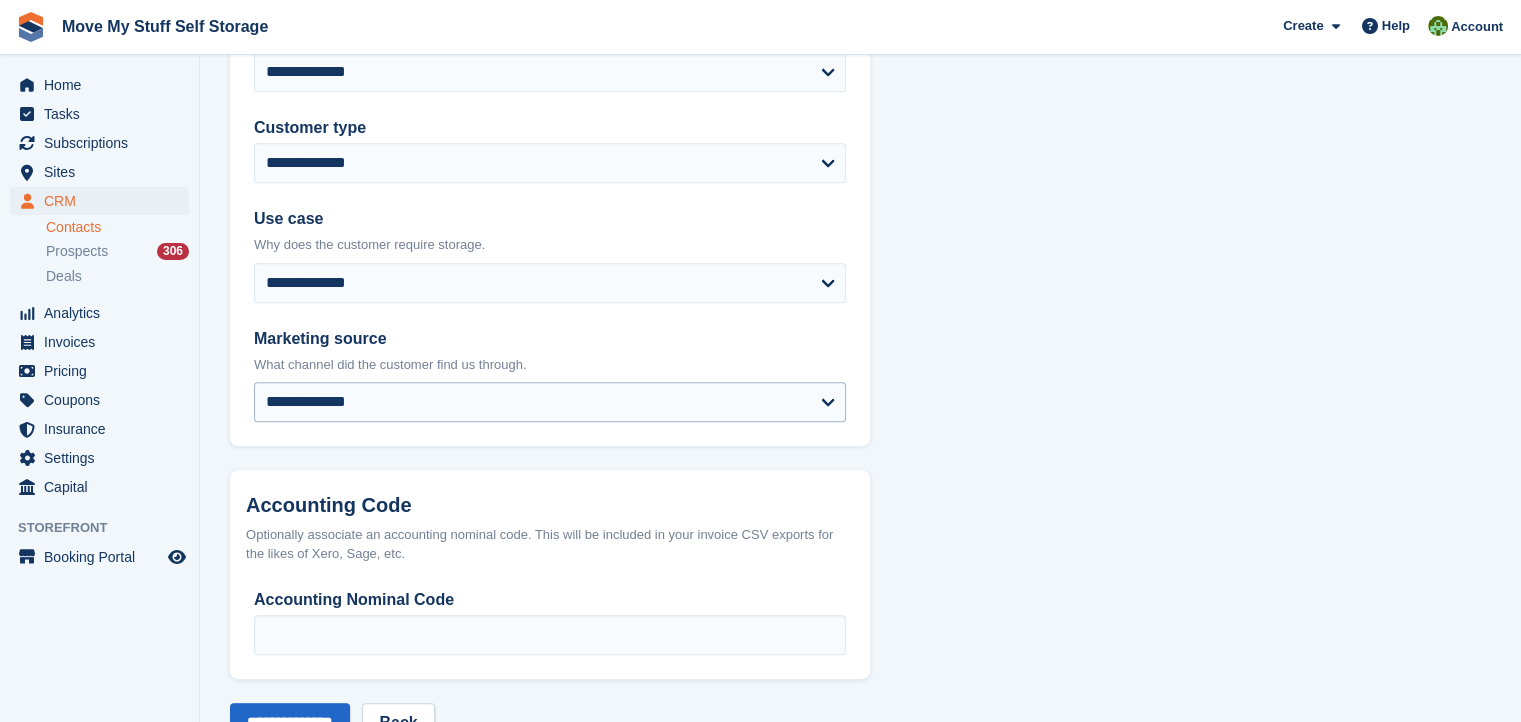 type on "***" 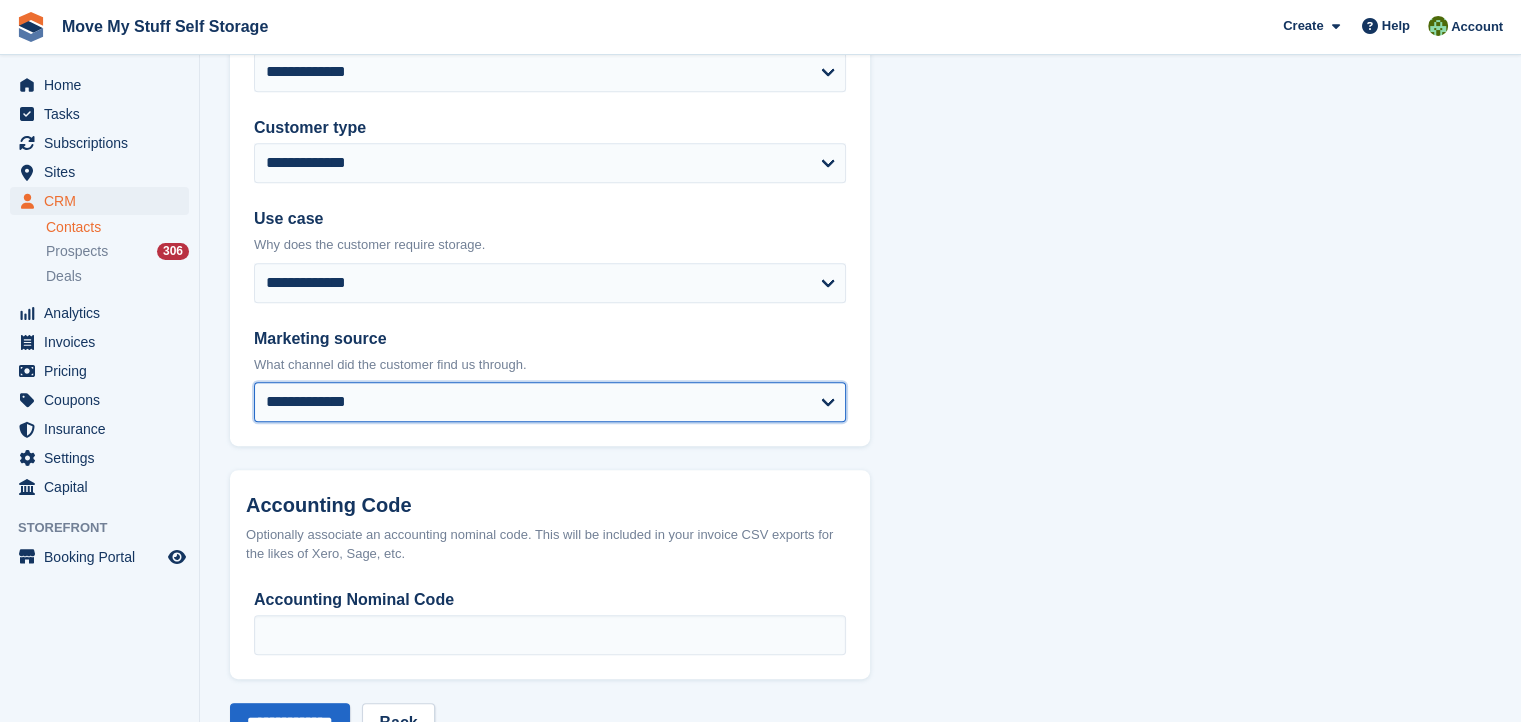 click on "**********" at bounding box center (550, 402) 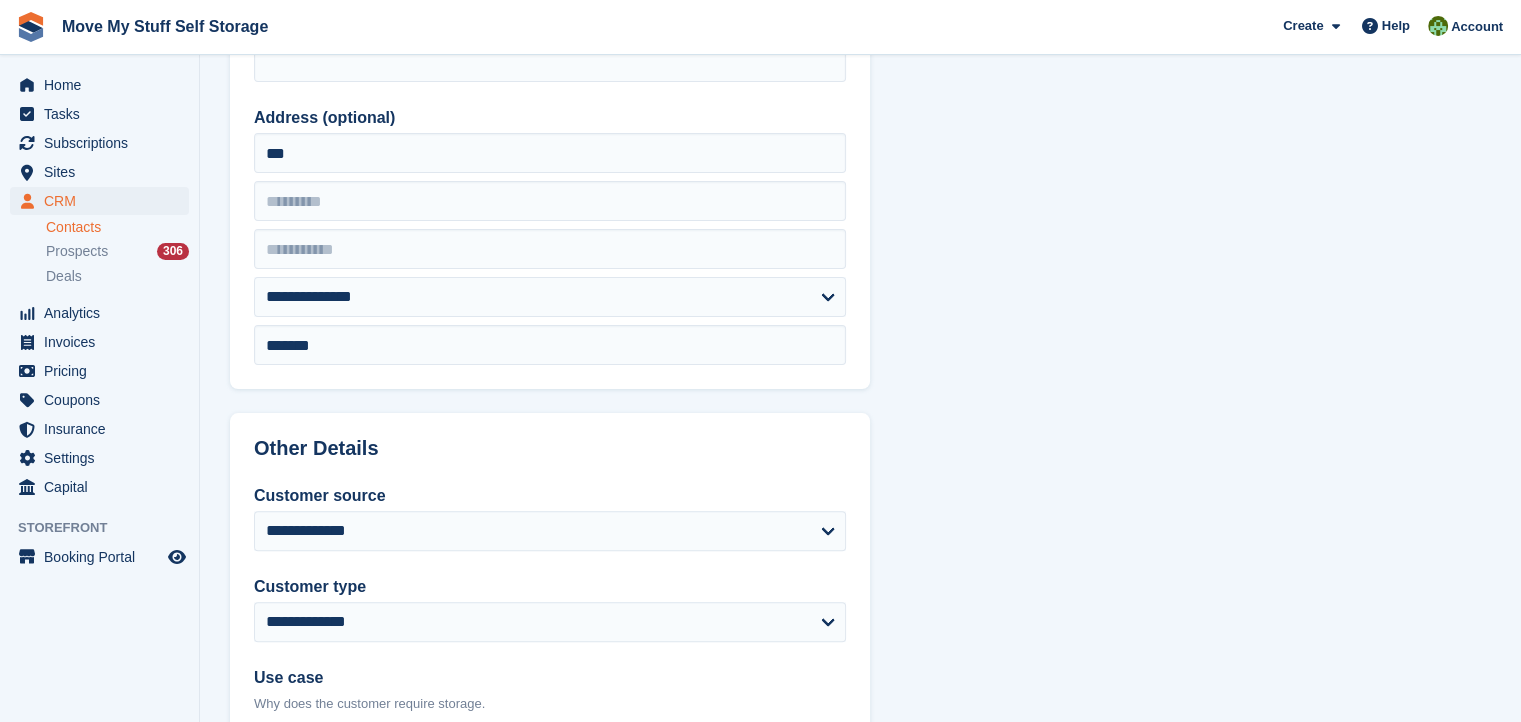 scroll, scrollTop: 1041, scrollLeft: 0, axis: vertical 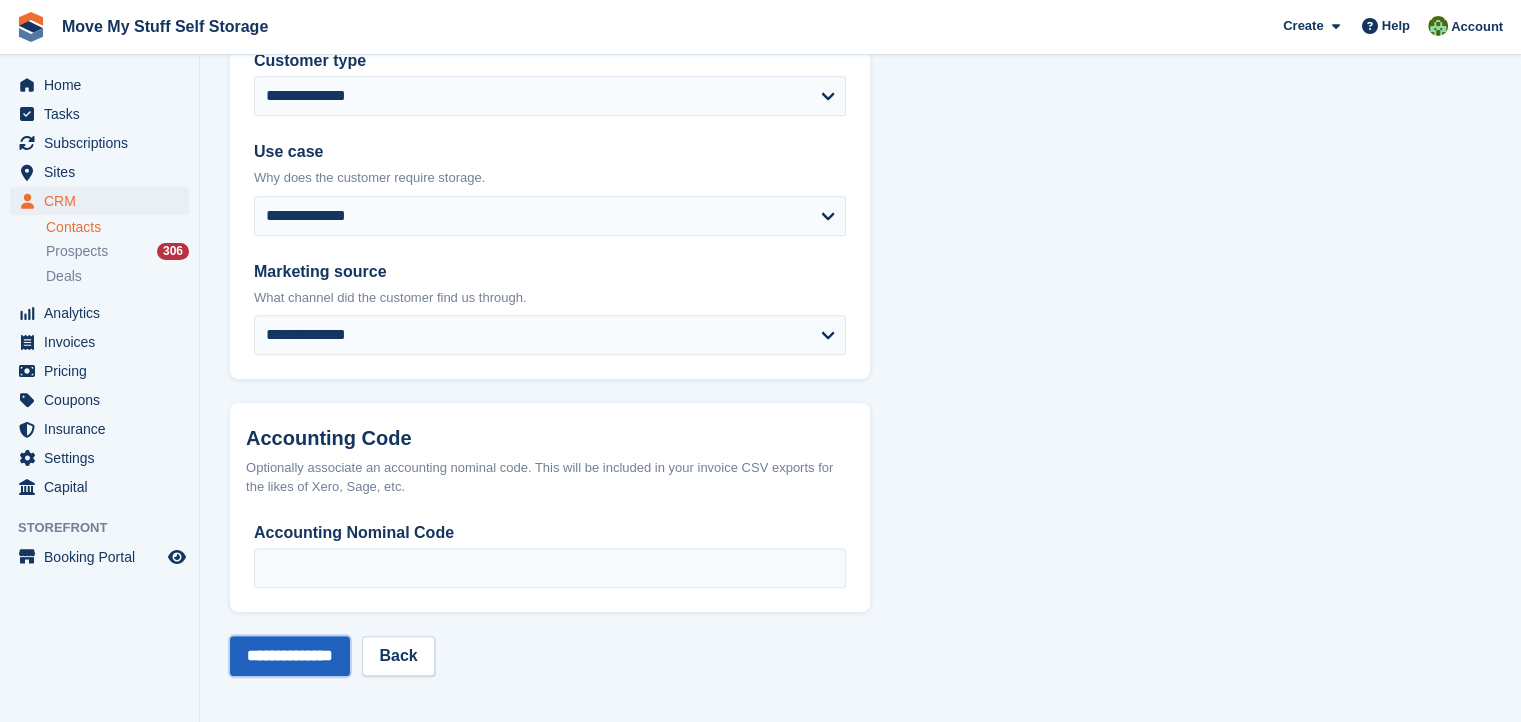 click on "**********" at bounding box center [290, 656] 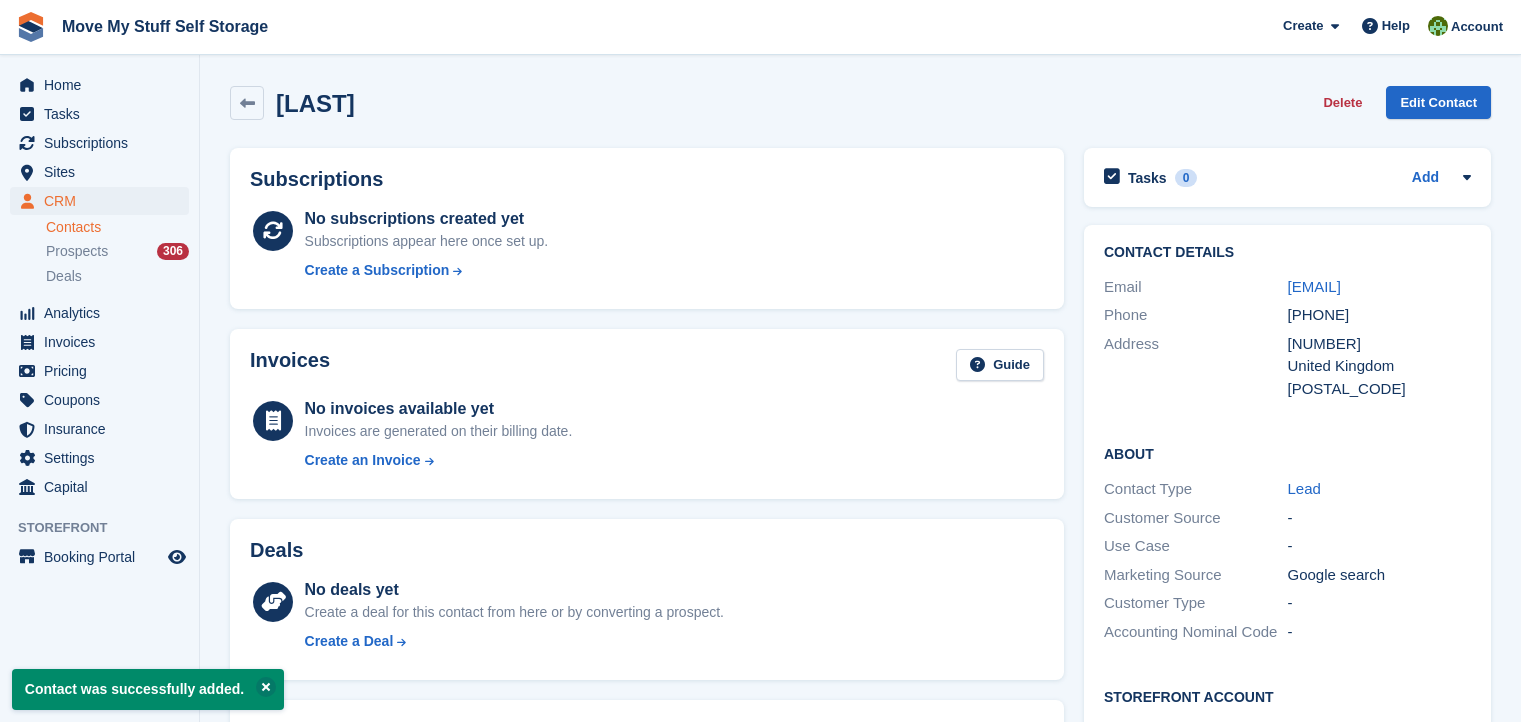 scroll, scrollTop: 0, scrollLeft: 0, axis: both 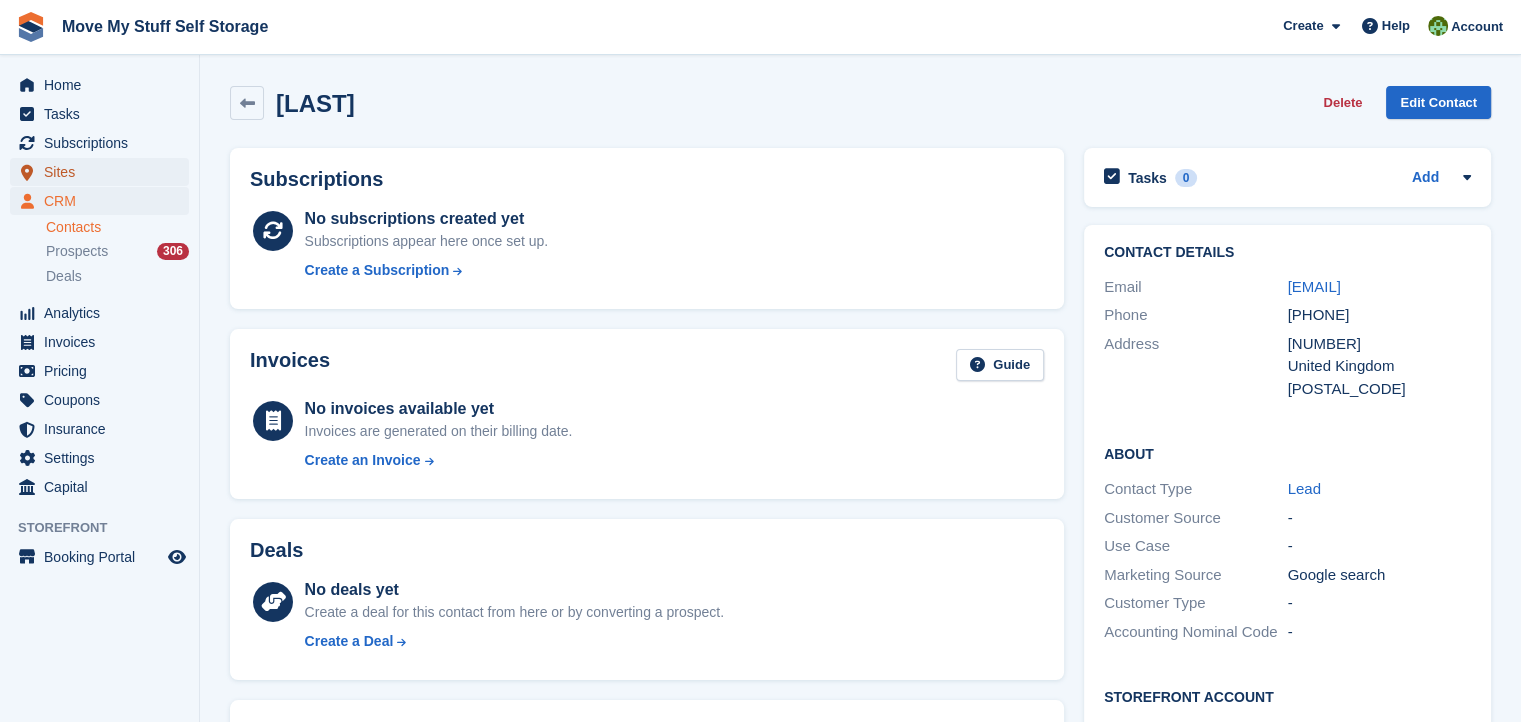 click on "Sites" at bounding box center [104, 172] 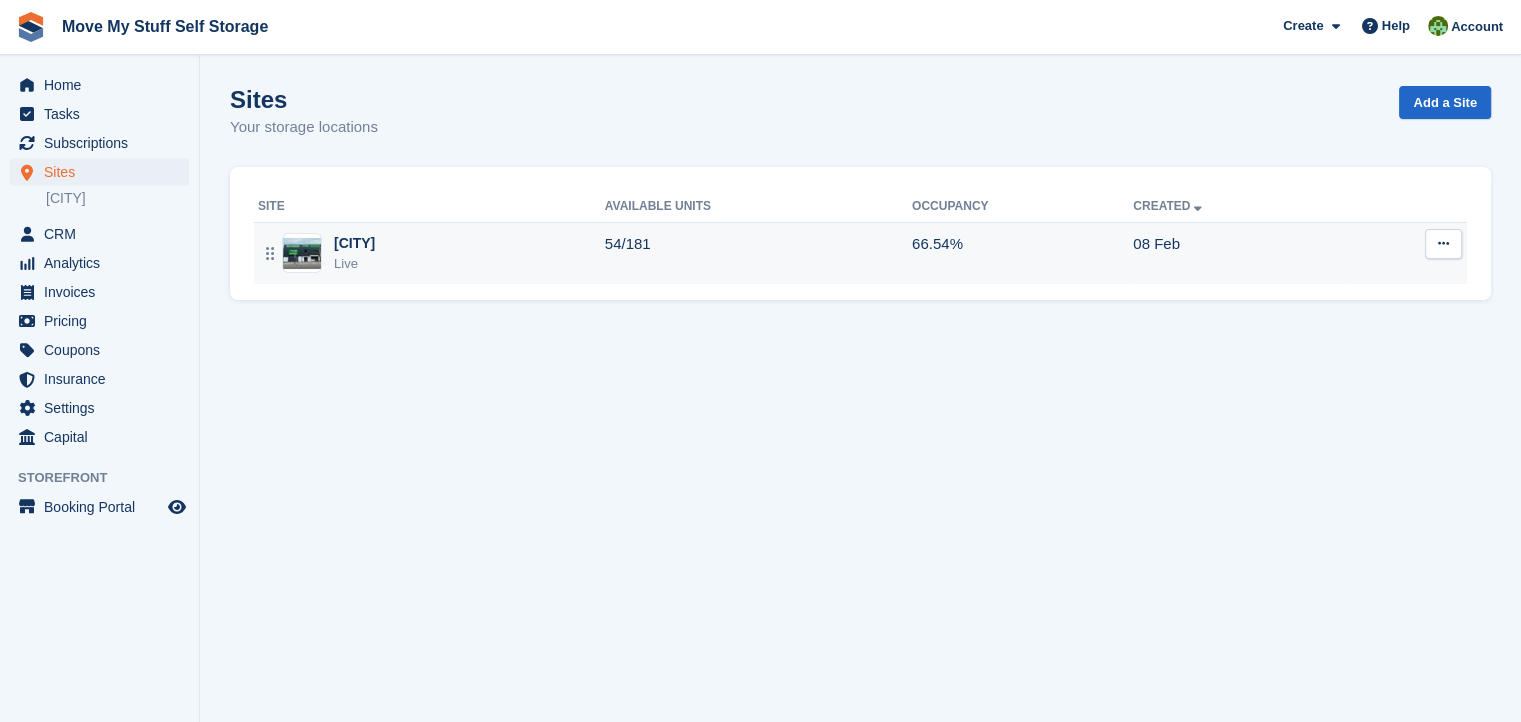 click on "[CITY]" at bounding box center (354, 243) 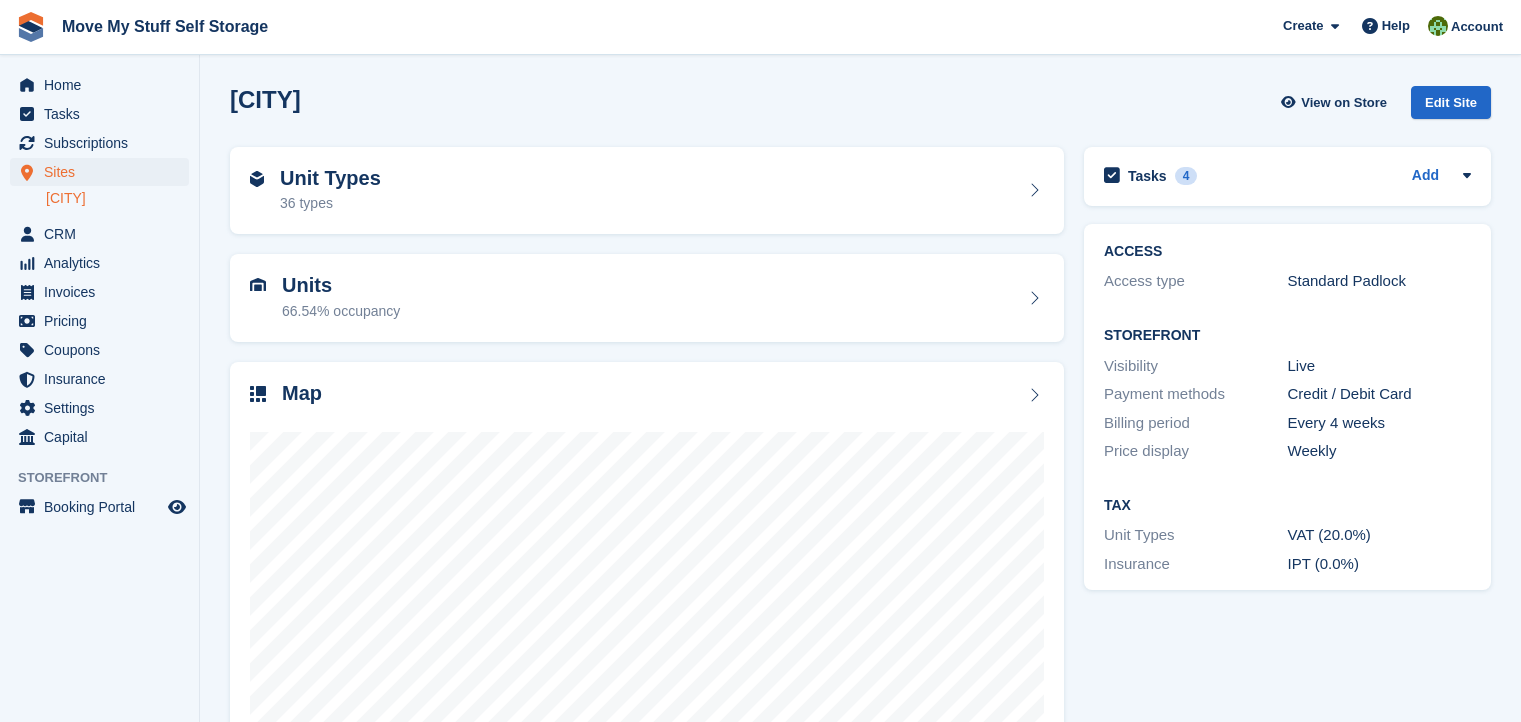 scroll, scrollTop: 0, scrollLeft: 0, axis: both 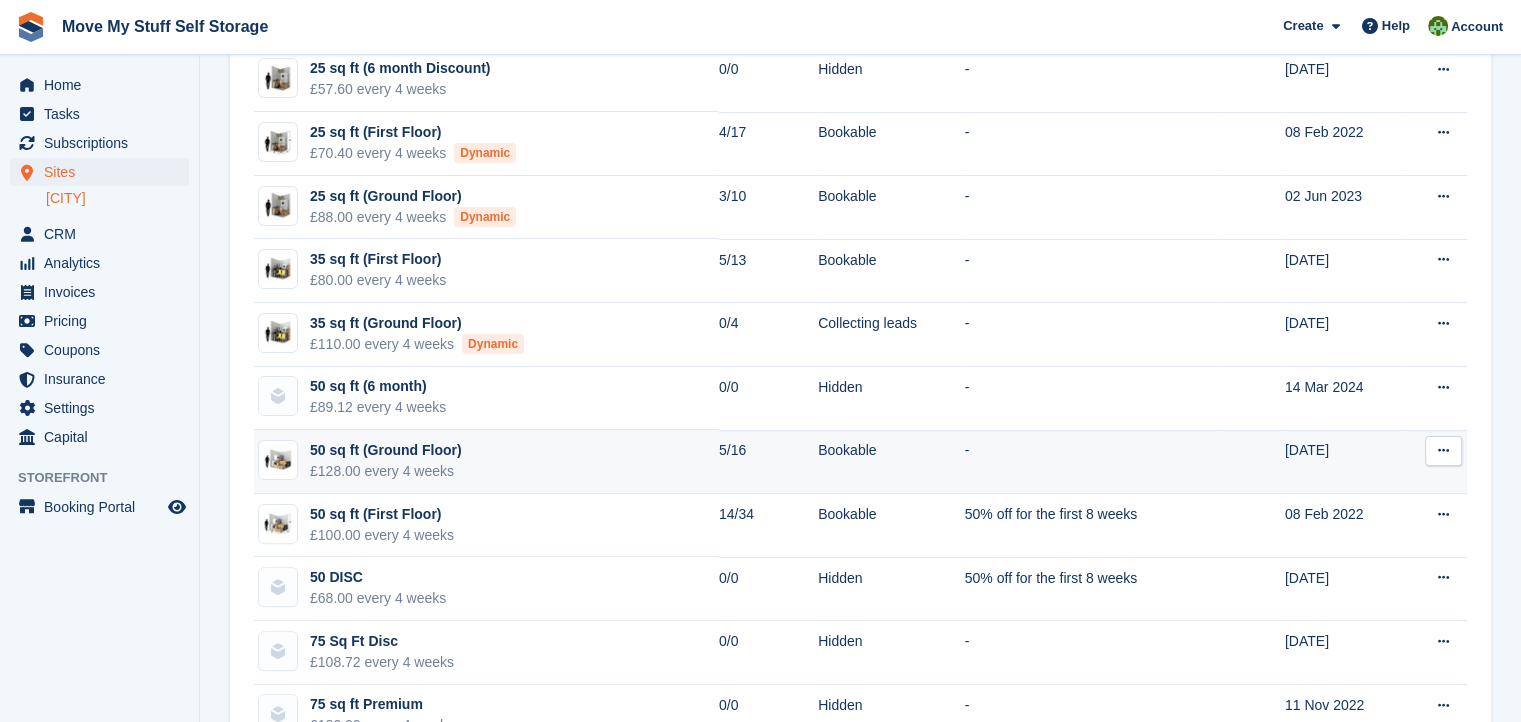 click on "50 sq ft (Ground Floor)" at bounding box center [386, 450] 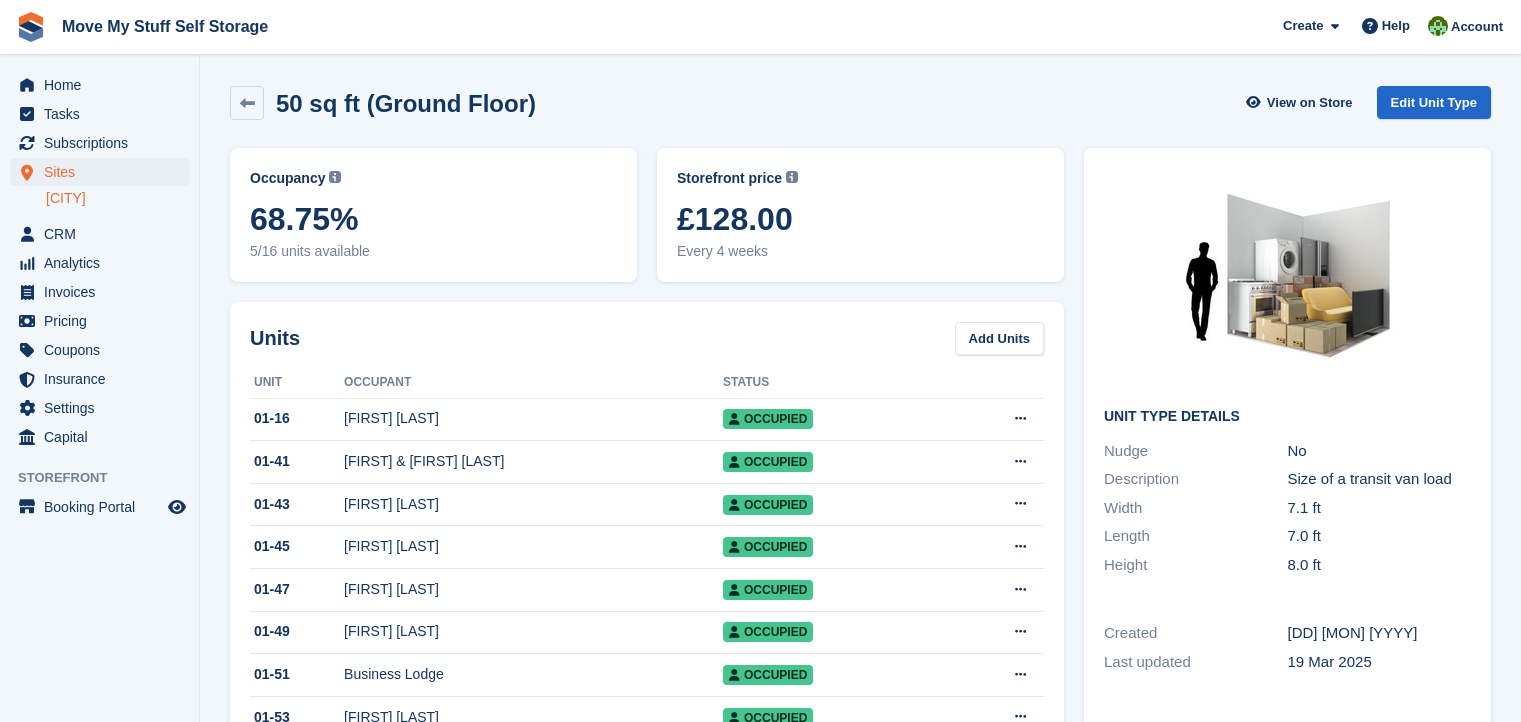 scroll, scrollTop: 0, scrollLeft: 0, axis: both 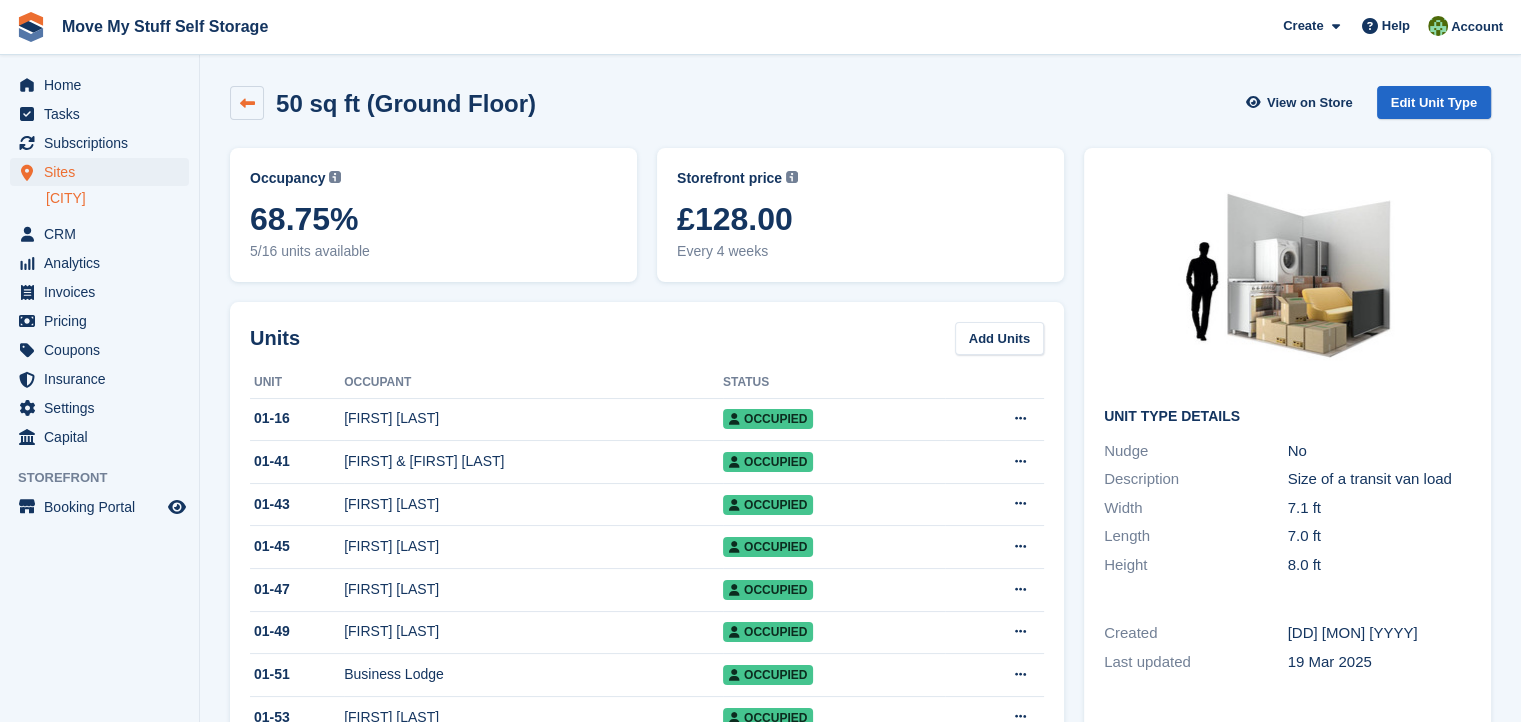 click at bounding box center (247, 103) 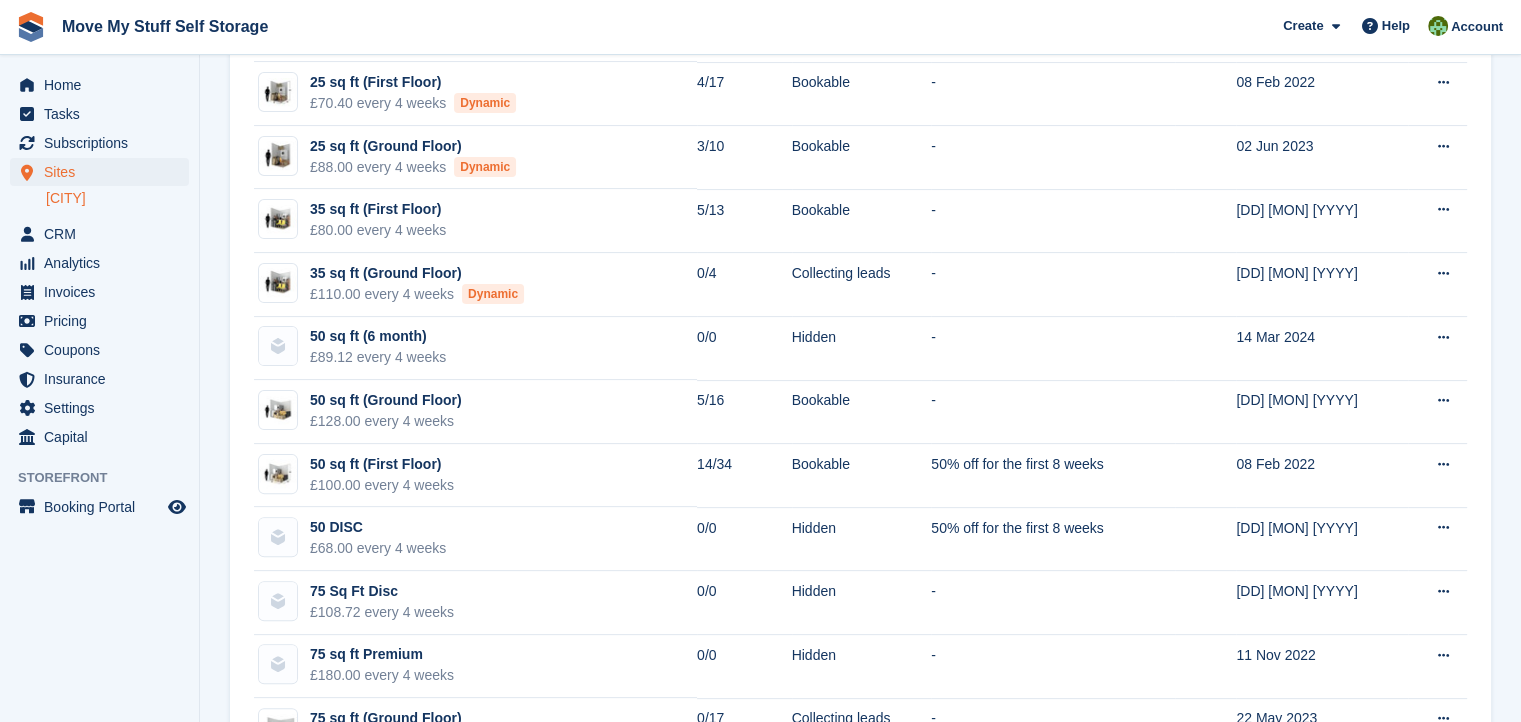 scroll, scrollTop: 464, scrollLeft: 0, axis: vertical 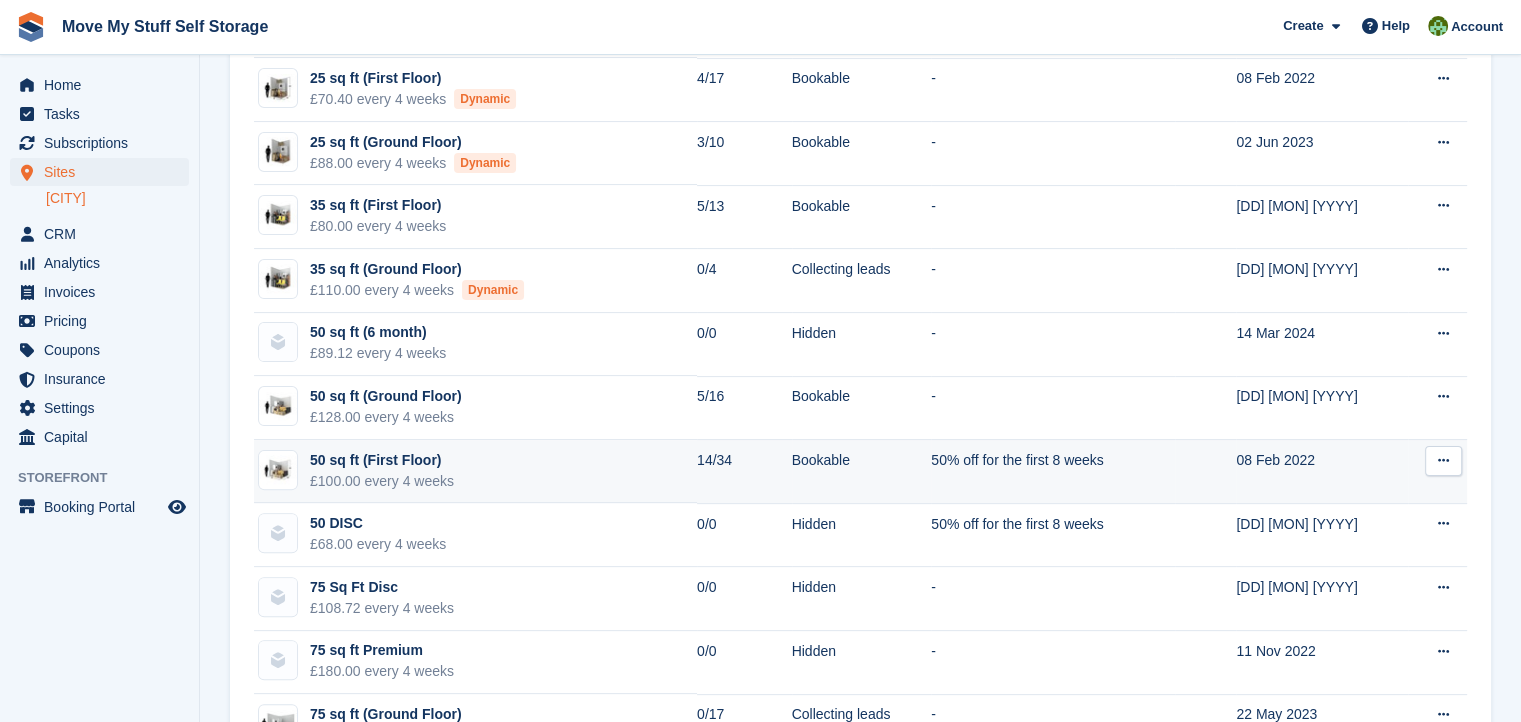 click on "50 sq ft (First Floor)" at bounding box center (382, 460) 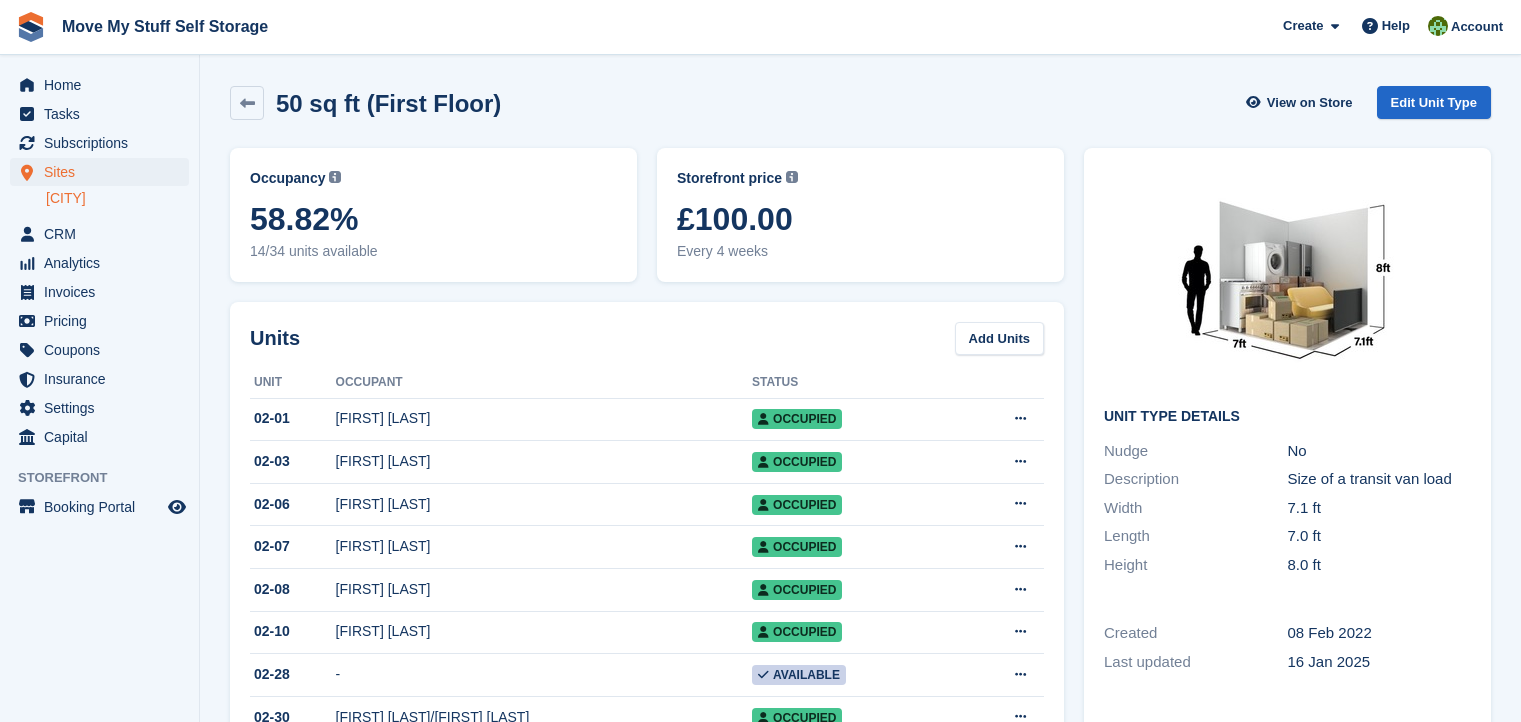 scroll, scrollTop: 0, scrollLeft: 0, axis: both 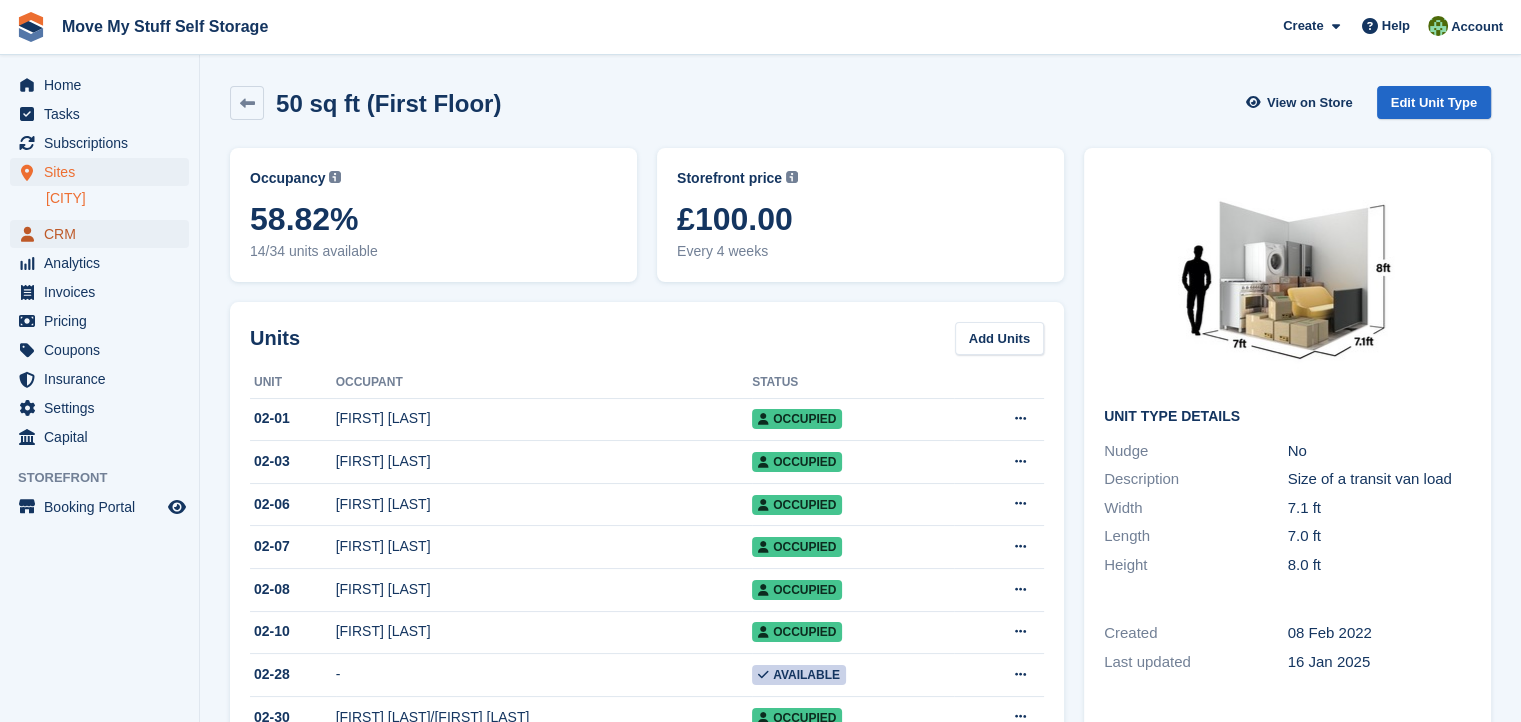 click on "CRM" at bounding box center (104, 234) 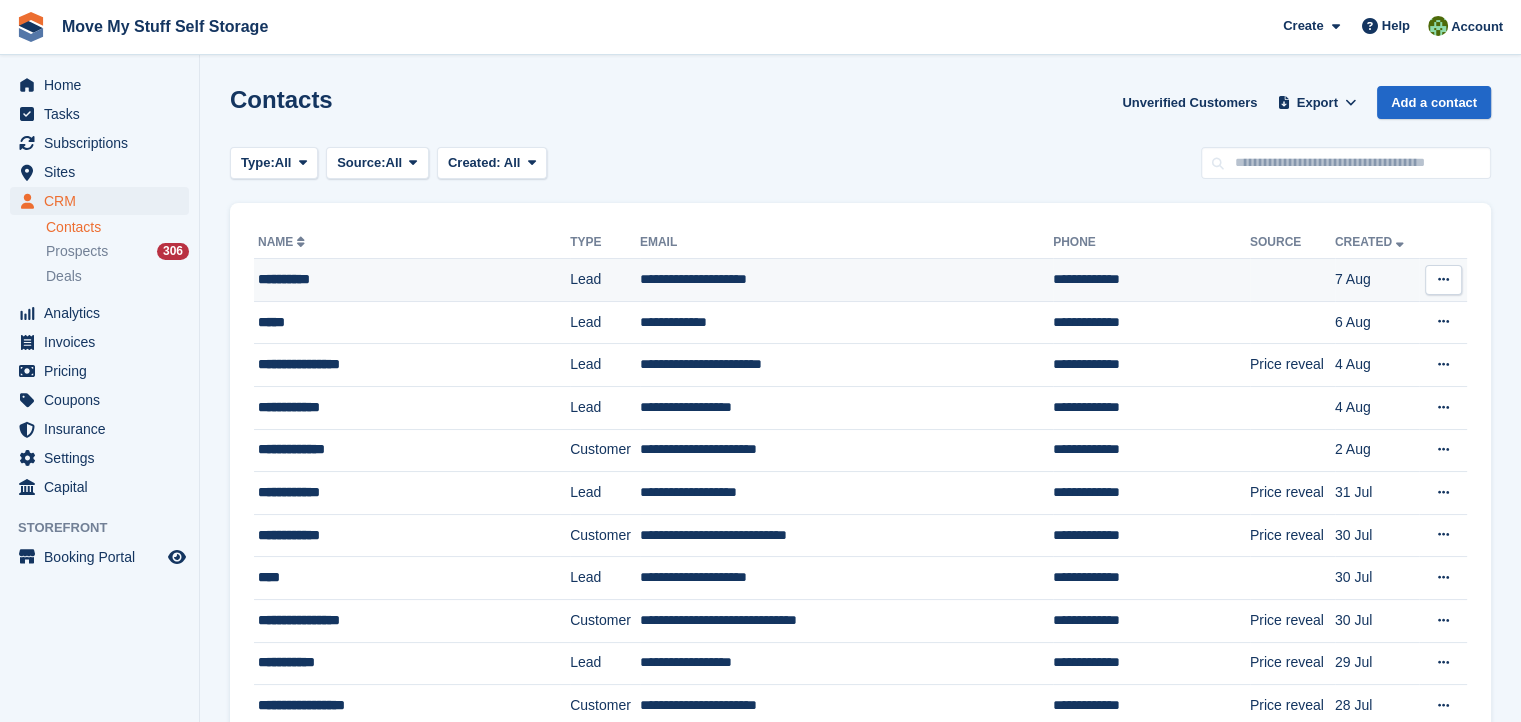 click on "**********" at bounding box center (412, 280) 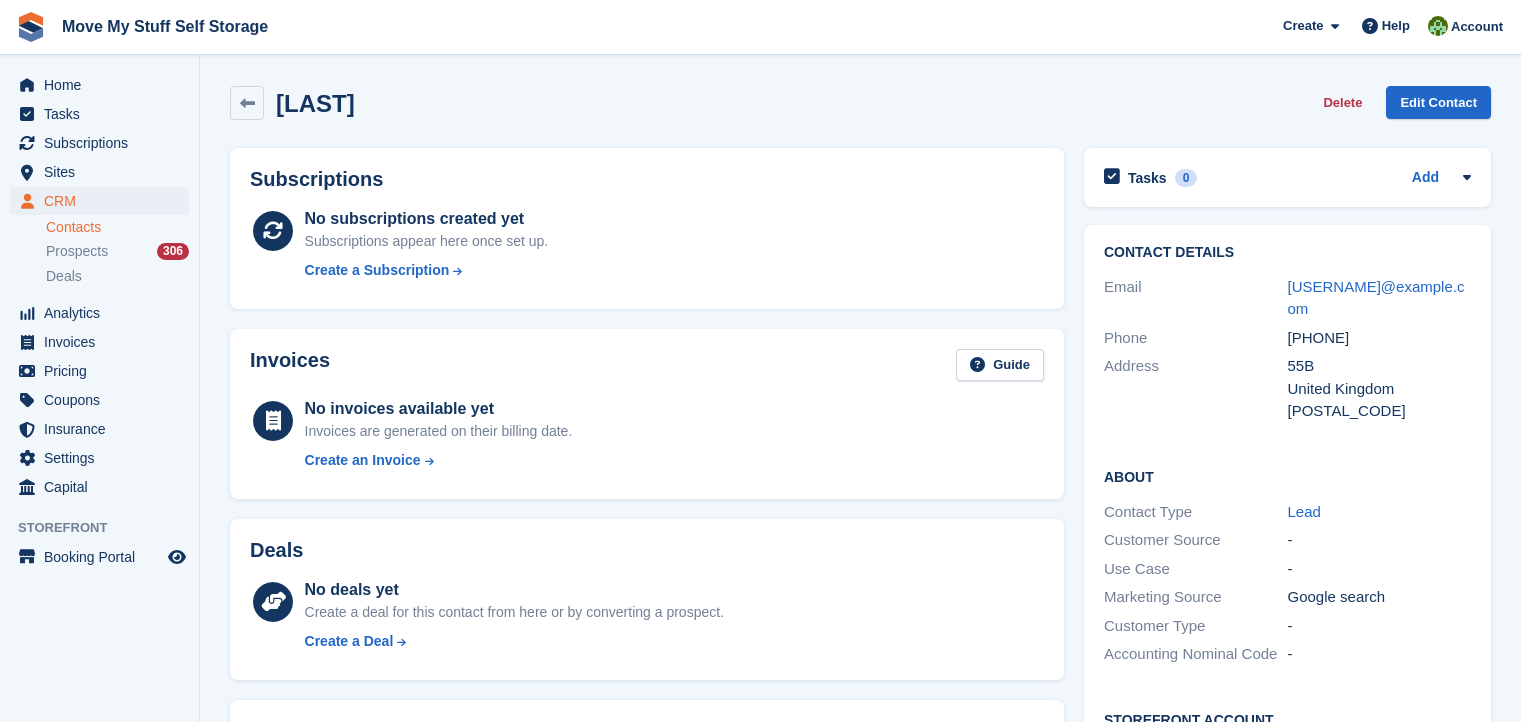 scroll, scrollTop: 0, scrollLeft: 0, axis: both 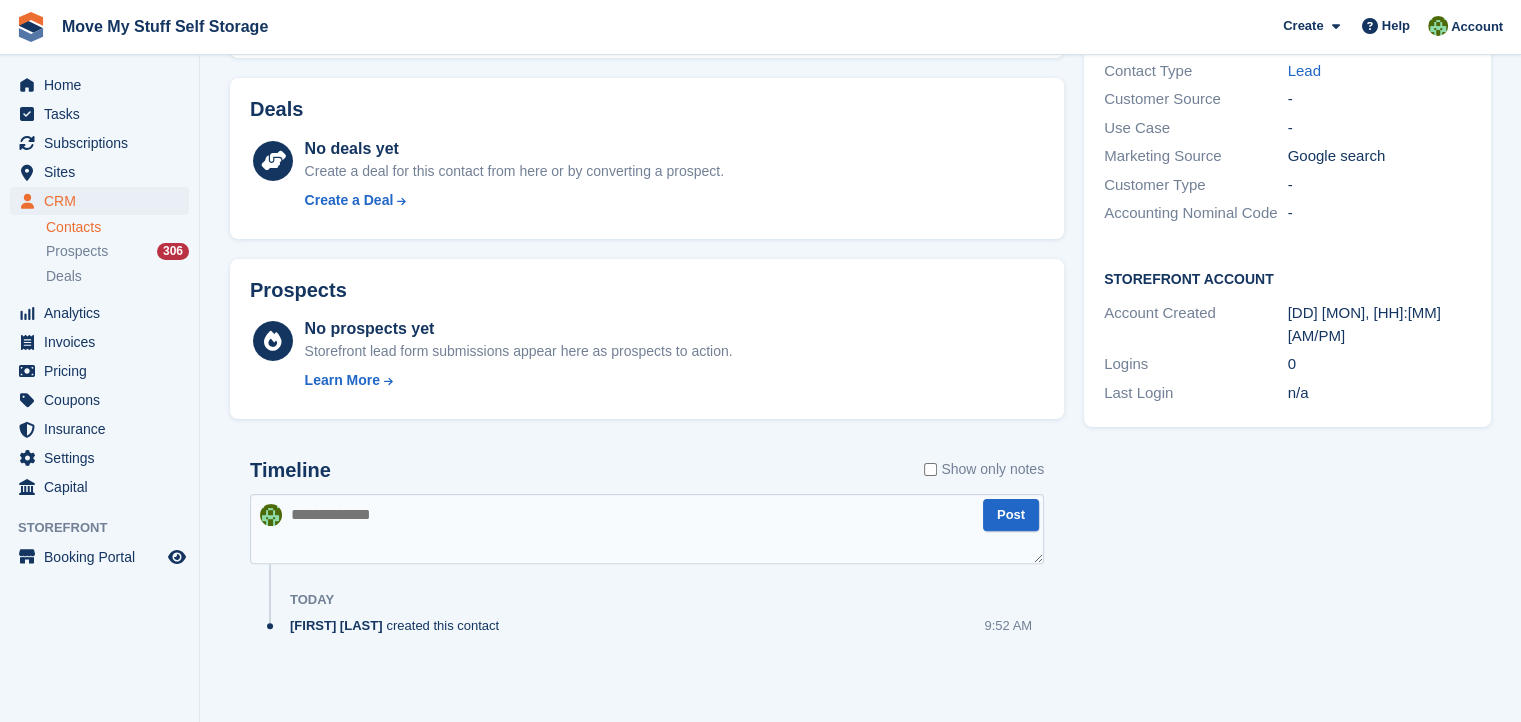 click at bounding box center (647, 529) 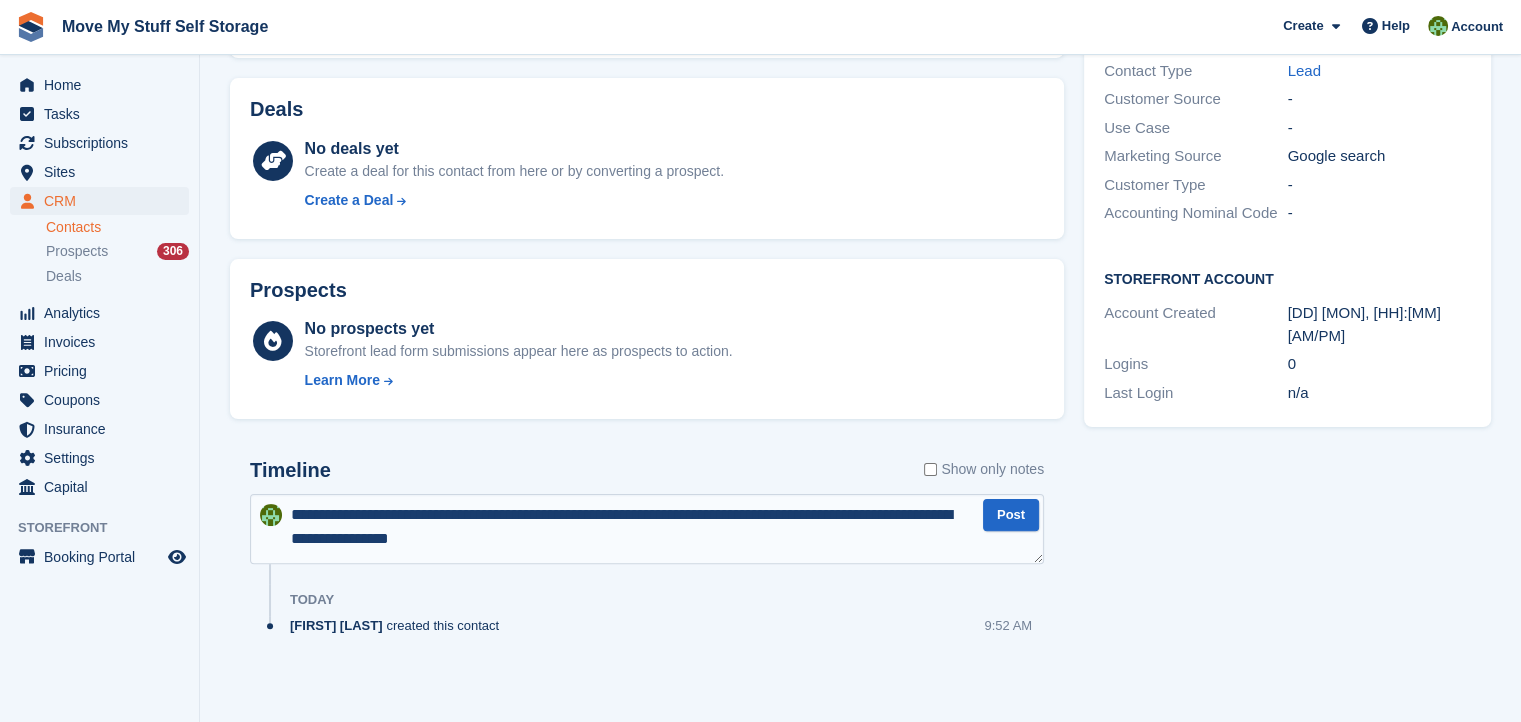 type on "**********" 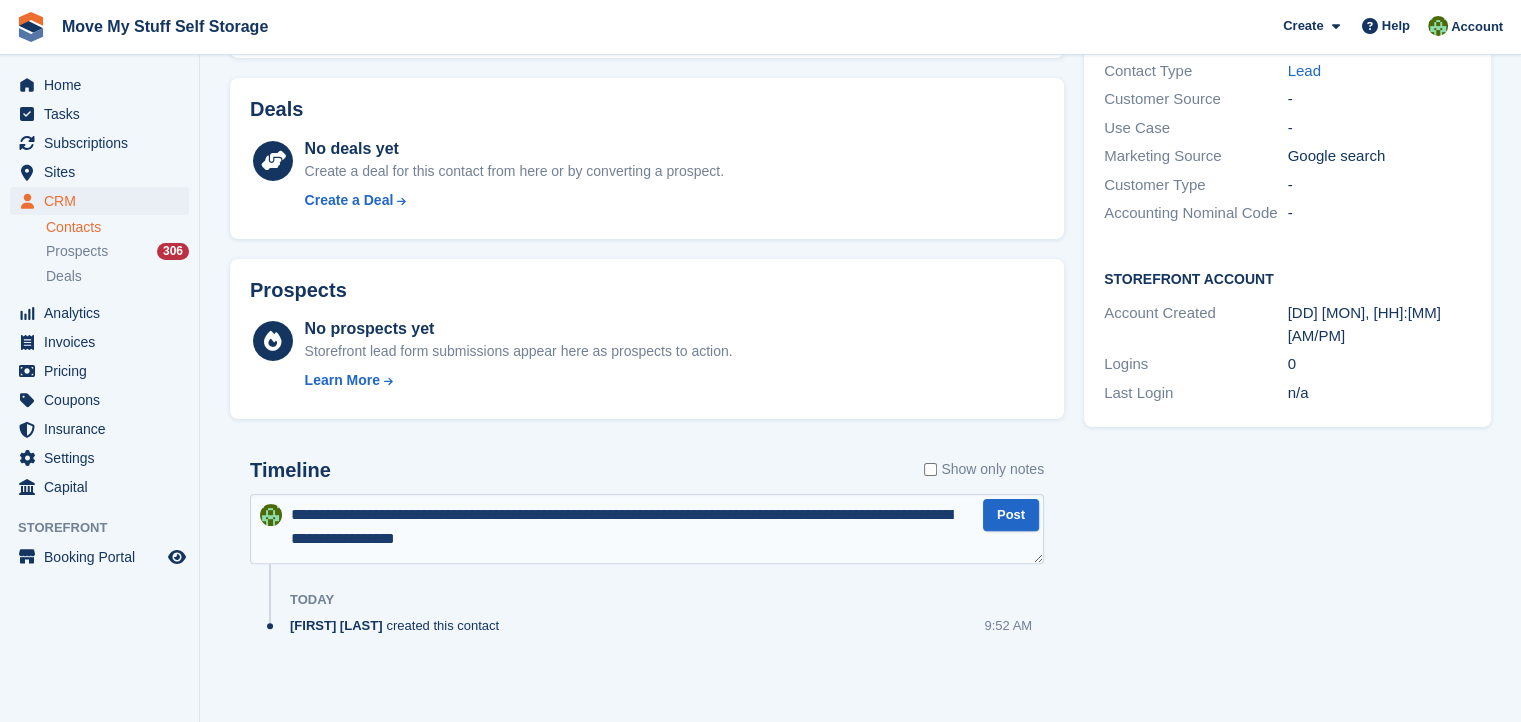 type 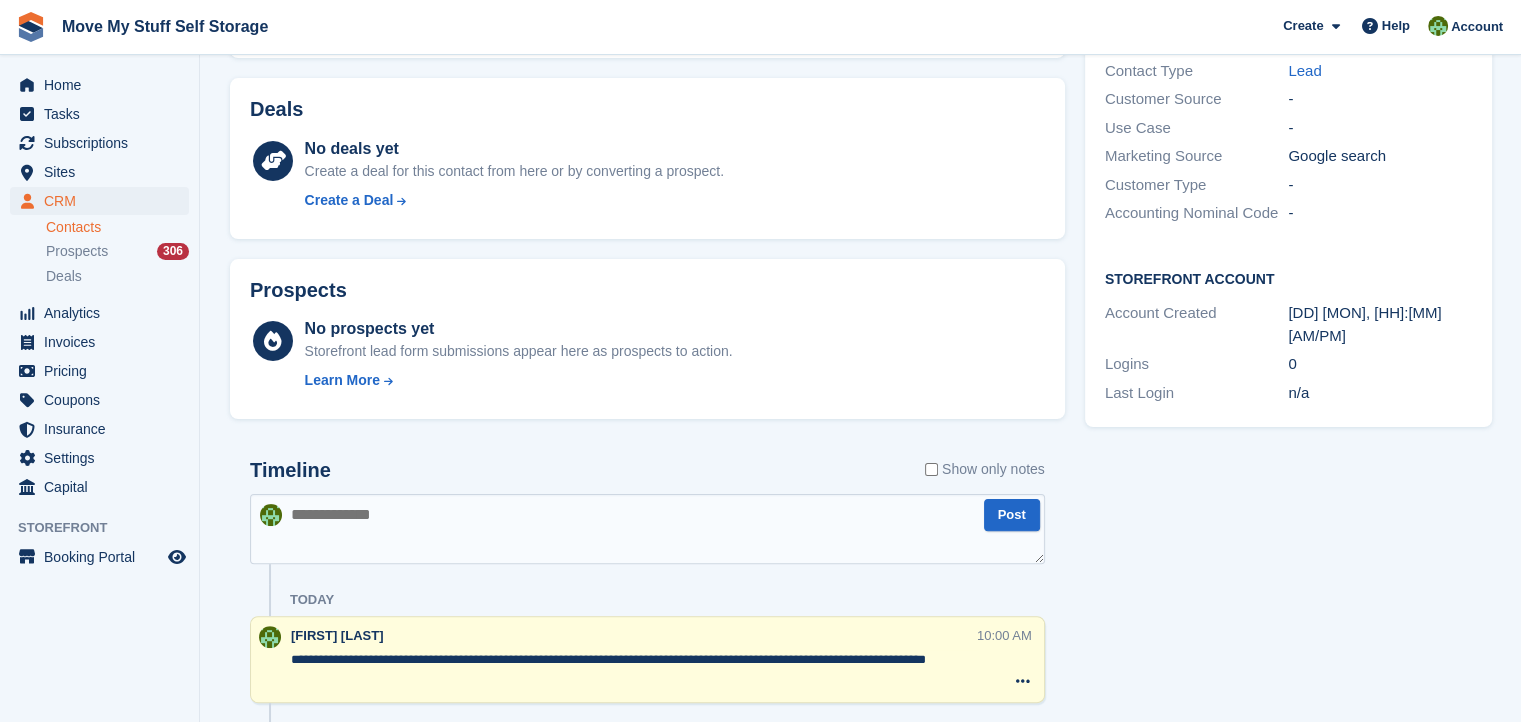 scroll, scrollTop: 0, scrollLeft: 0, axis: both 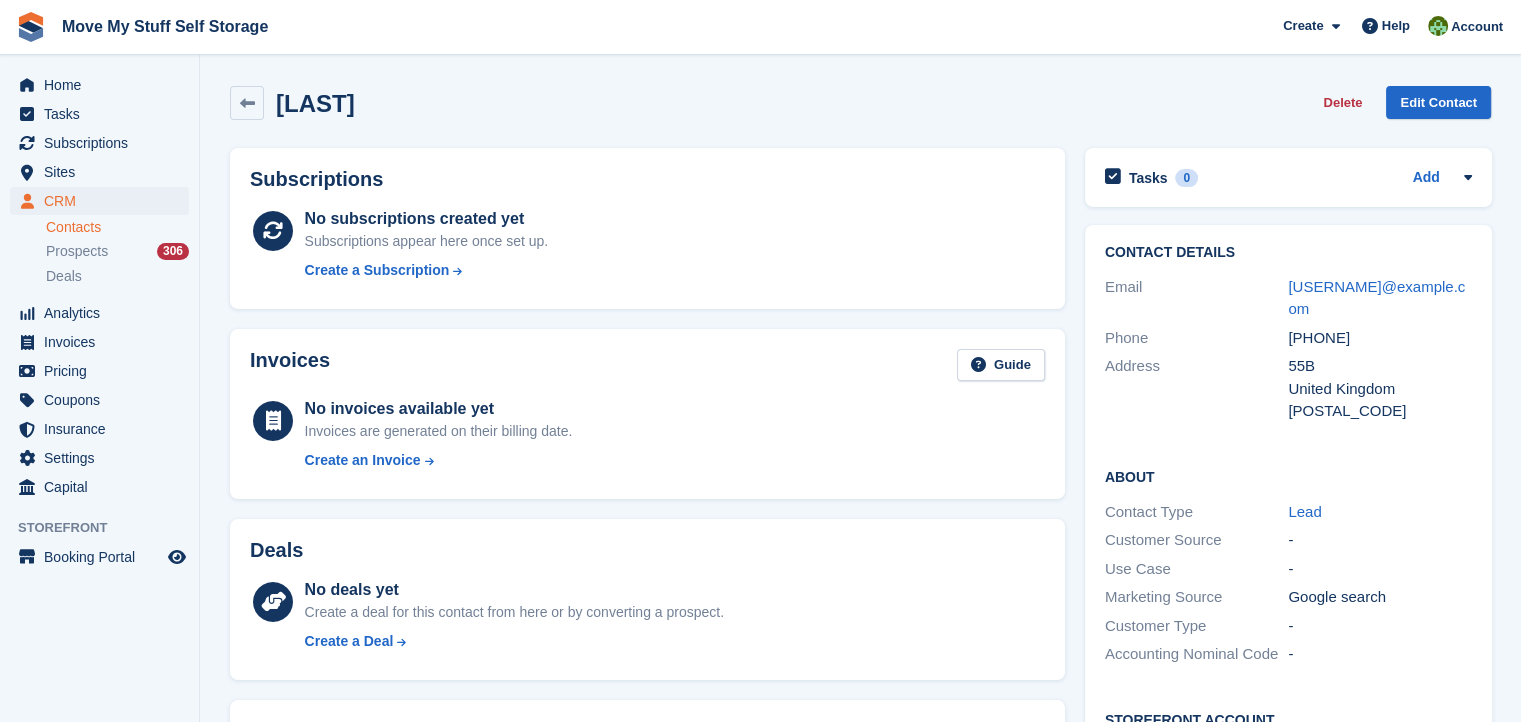 drag, startPoint x: 476, startPoint y: 107, endPoint x: 280, endPoint y: 78, distance: 198.13379 